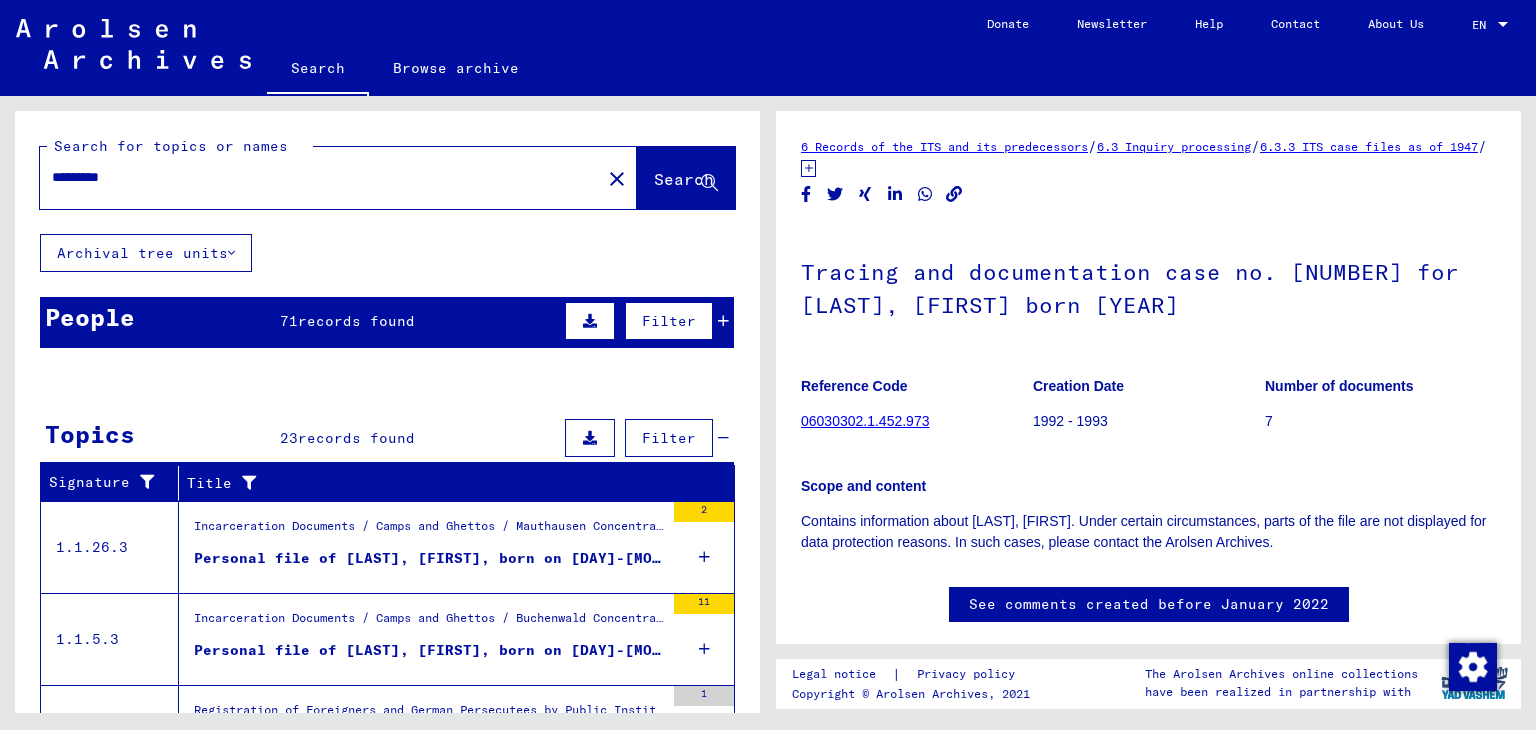 scroll, scrollTop: 0, scrollLeft: 0, axis: both 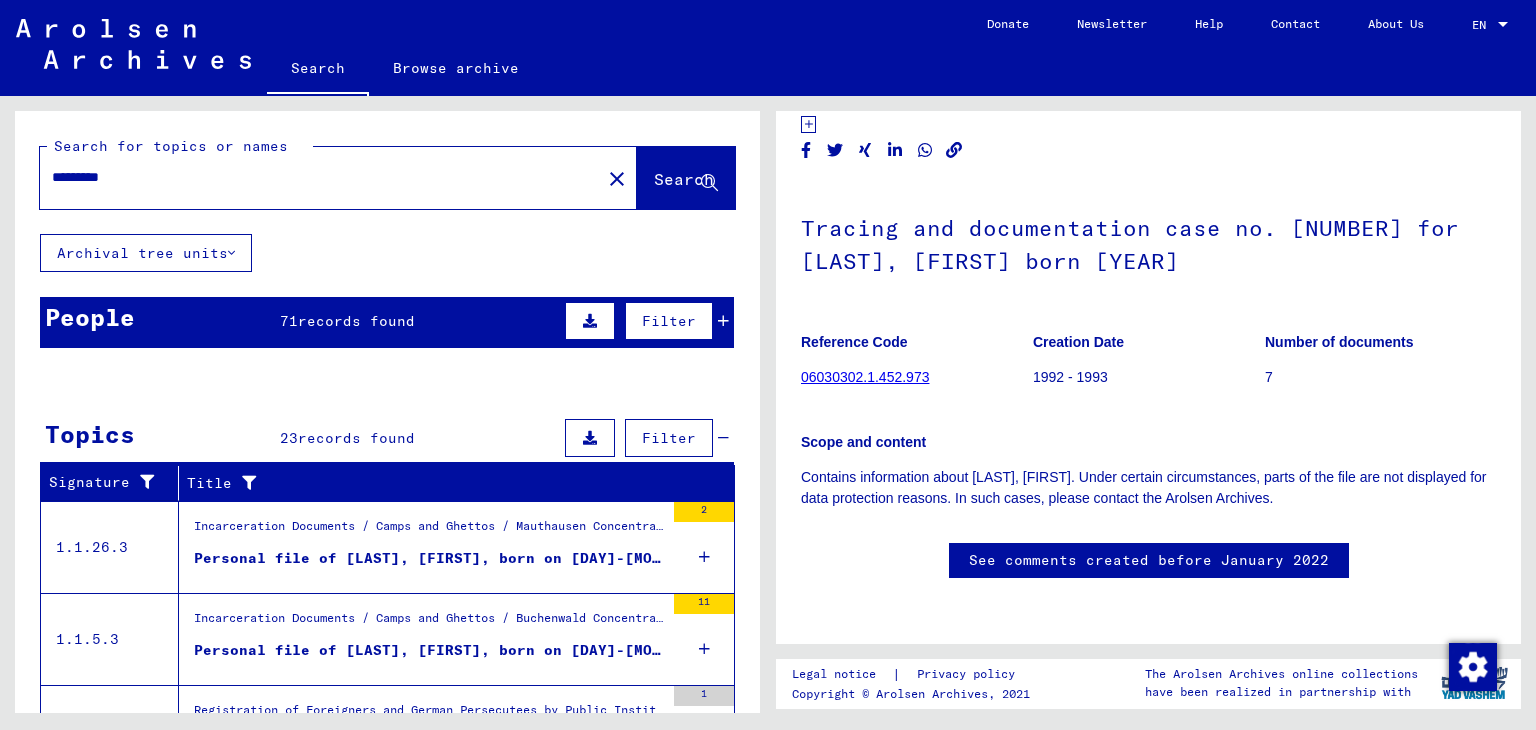 drag, startPoint x: 1026, startPoint y: 257, endPoint x: 1208, endPoint y: 240, distance: 182.79224 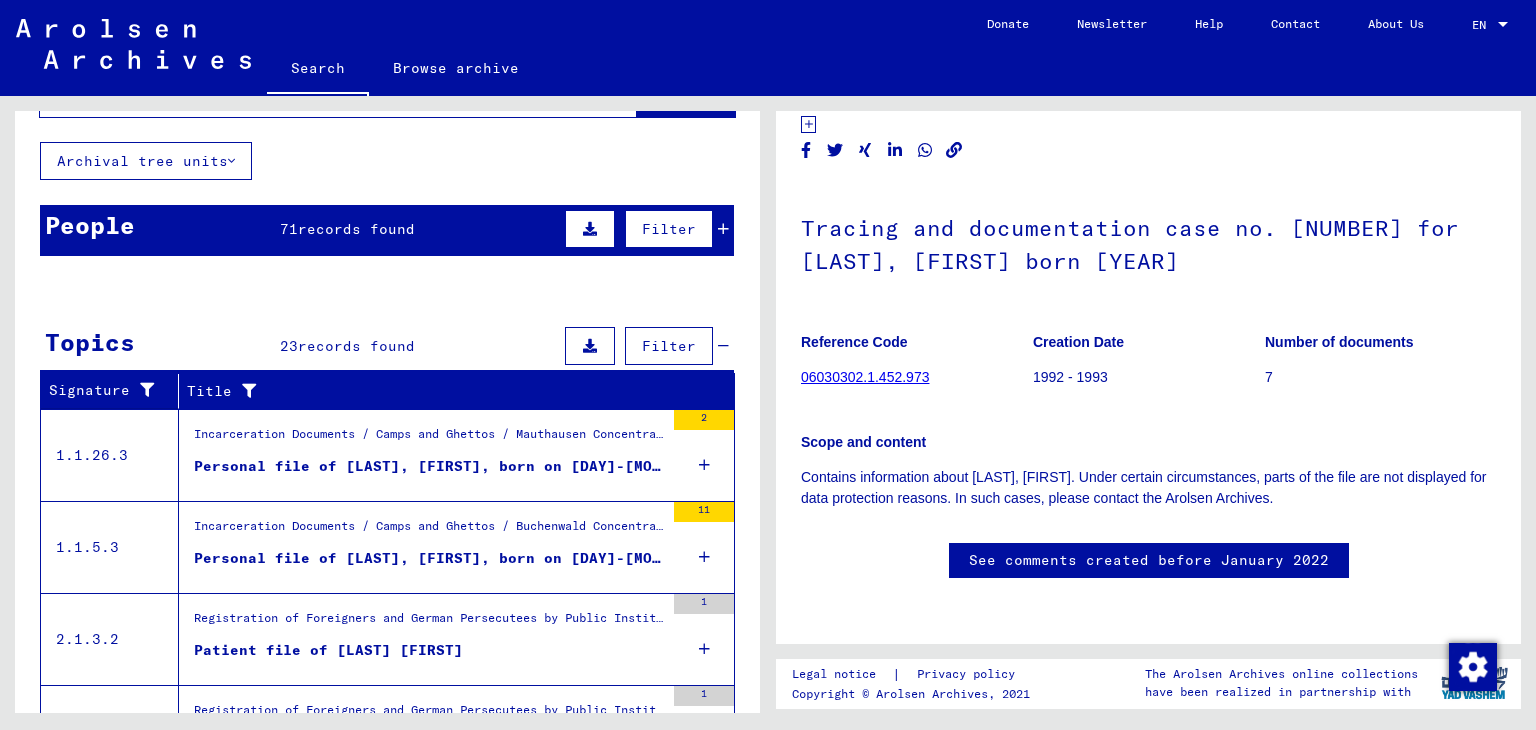 scroll, scrollTop: 100, scrollLeft: 0, axis: vertical 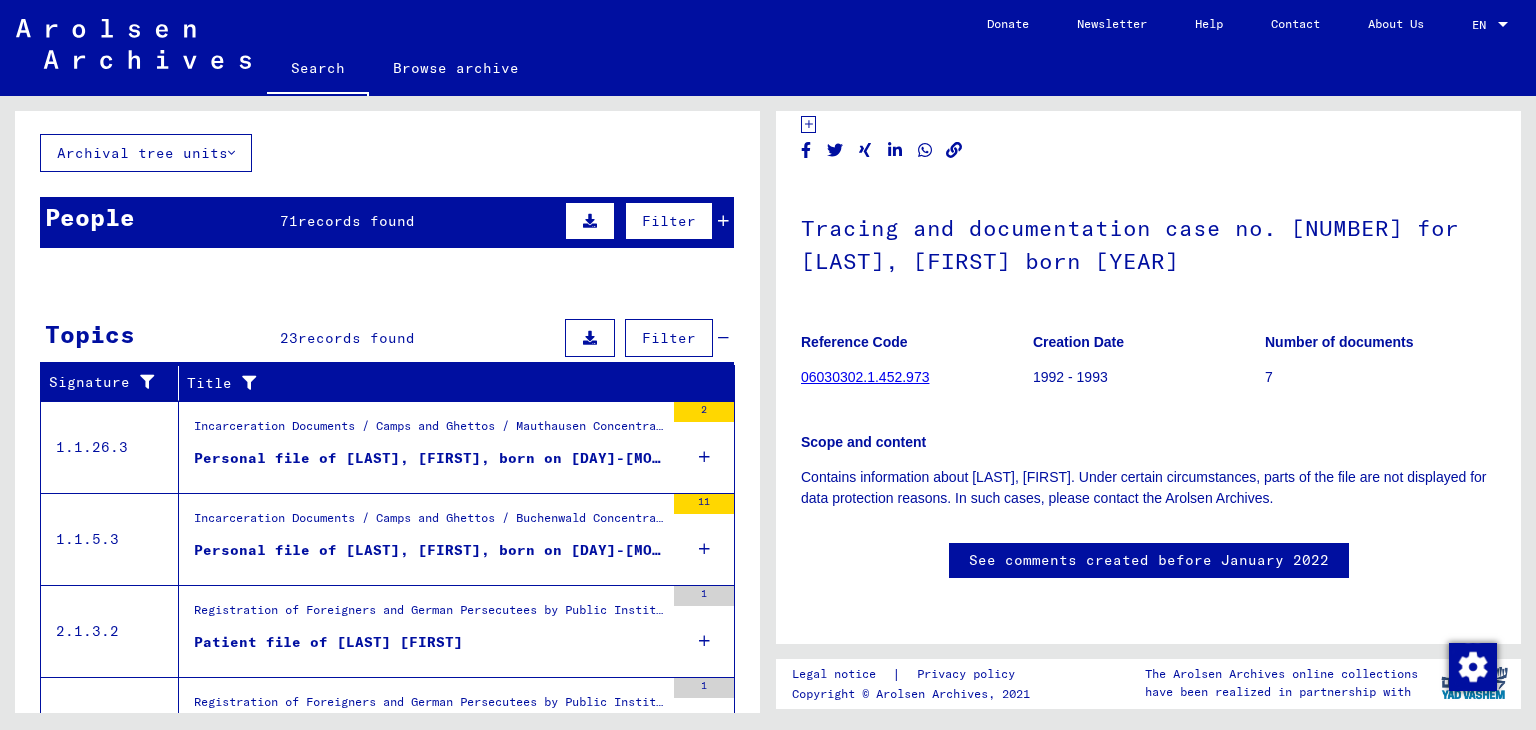 click on "Personal file of [LAST], [FIRST], born on [DAY]-[MONTH]-[YEAR]" at bounding box center (429, 550) 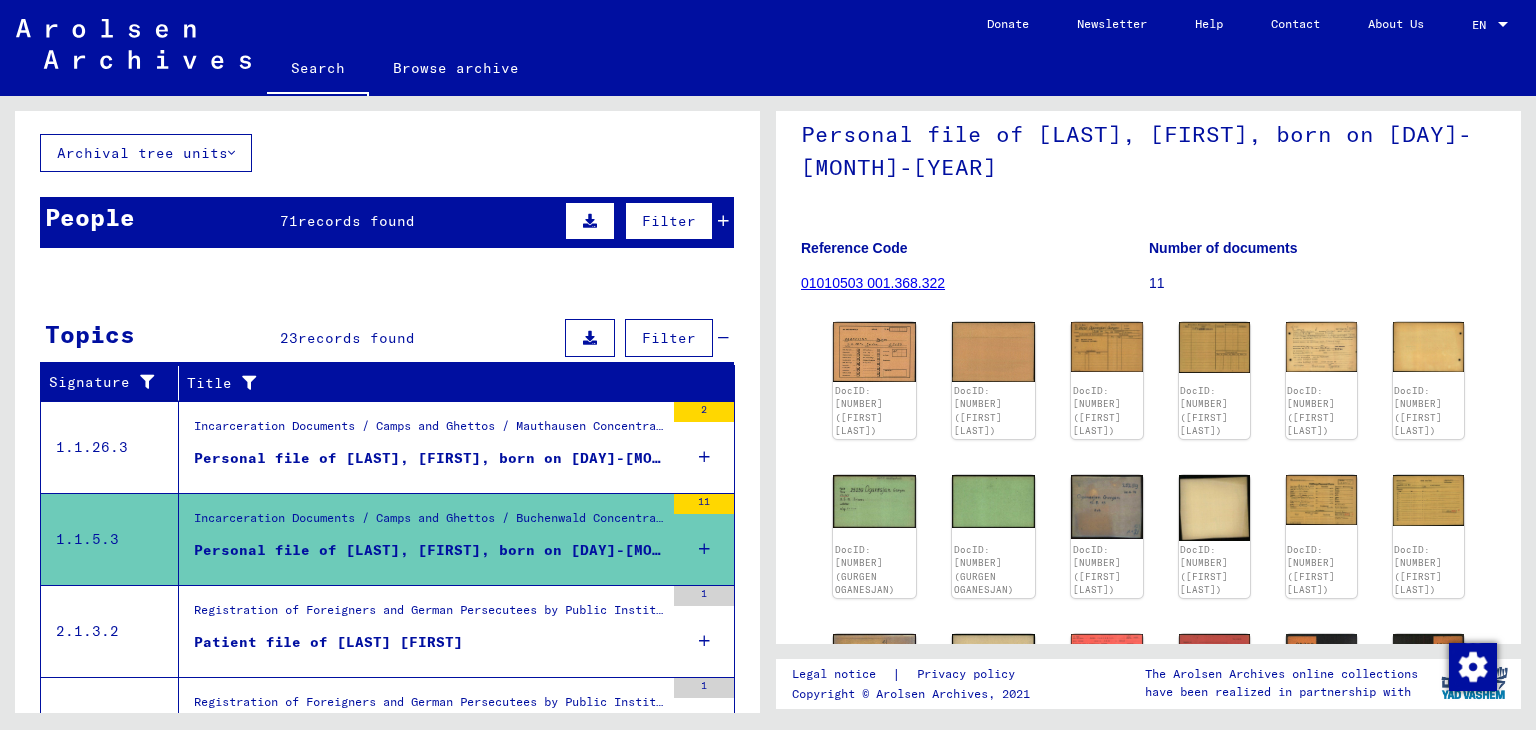 scroll, scrollTop: 300, scrollLeft: 0, axis: vertical 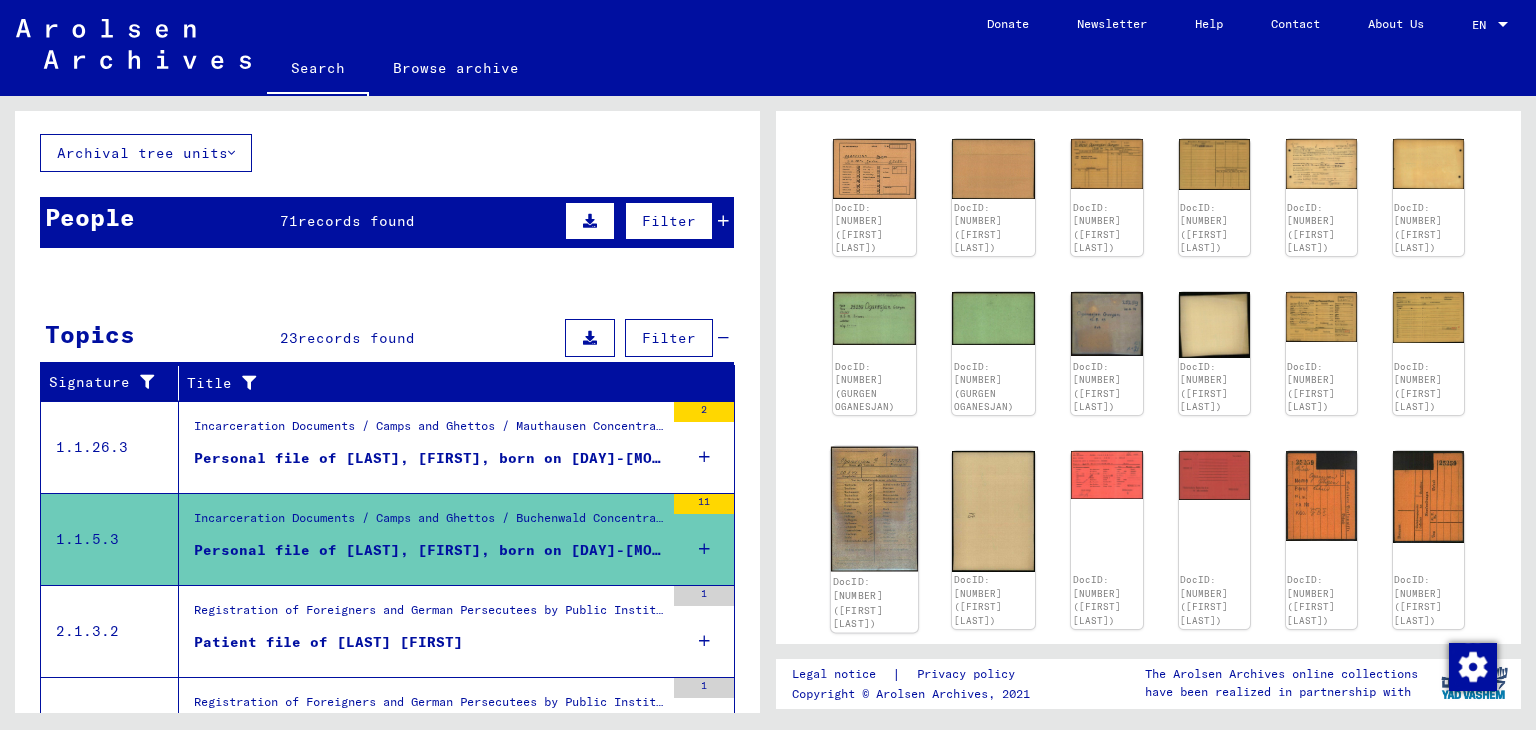 click 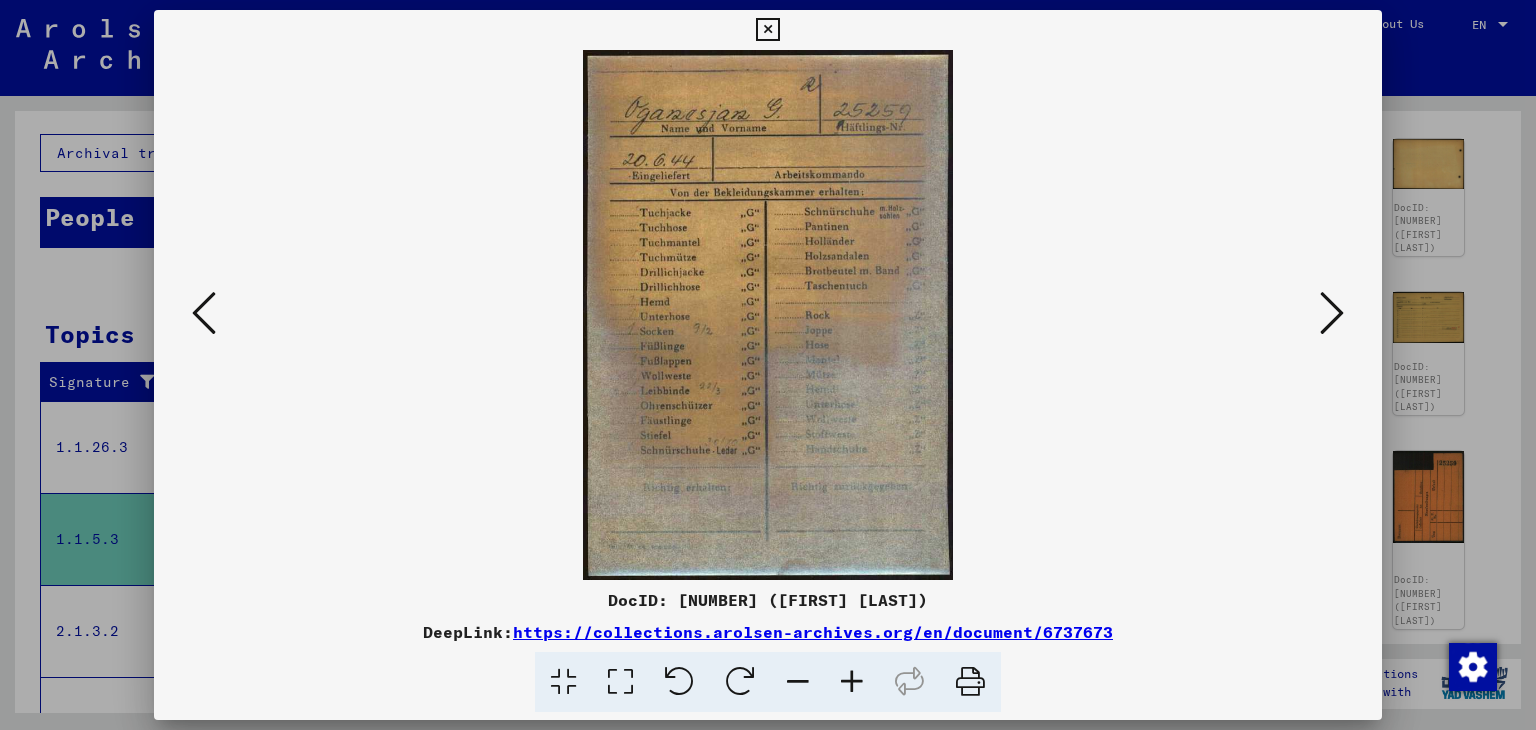click at bounding box center [768, 315] 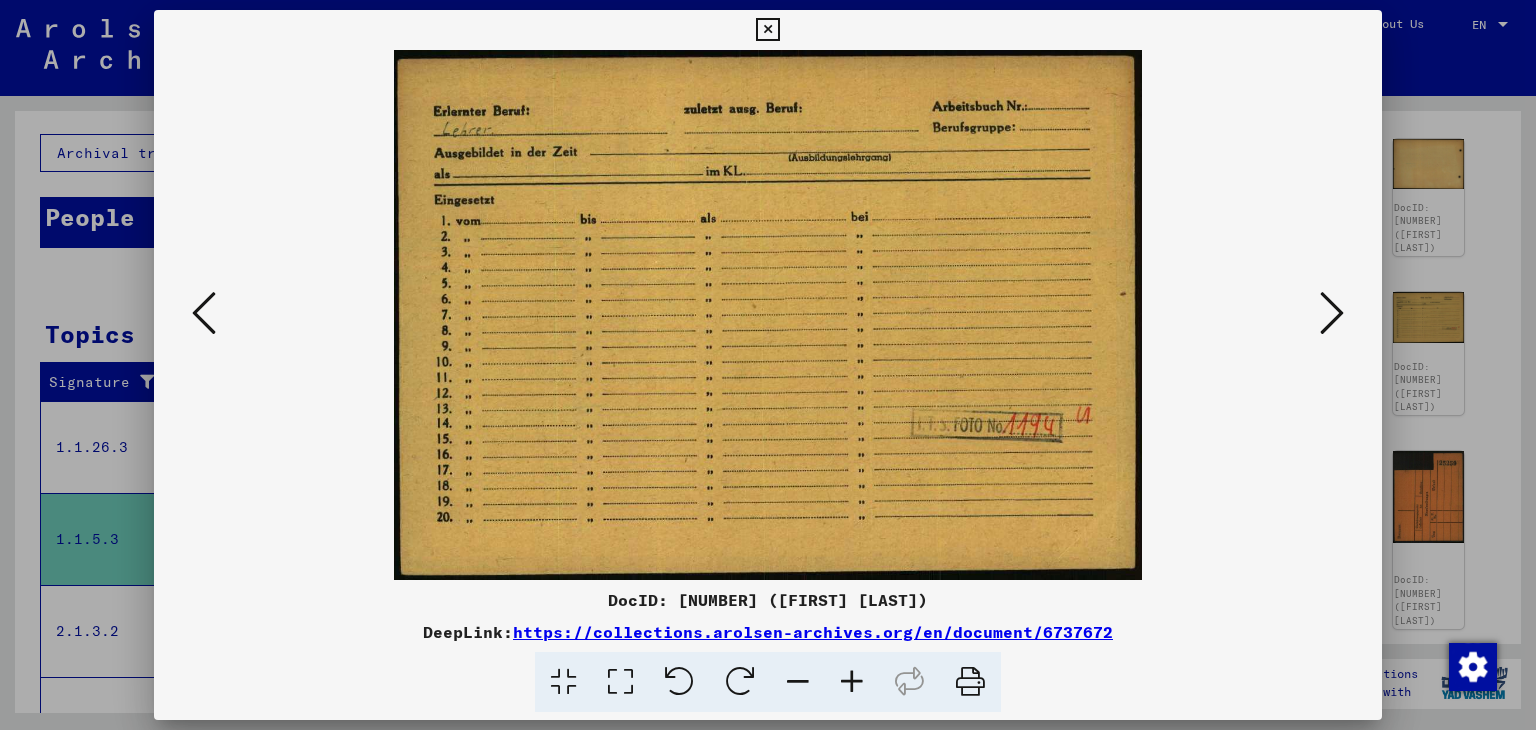 click at bounding box center [204, 313] 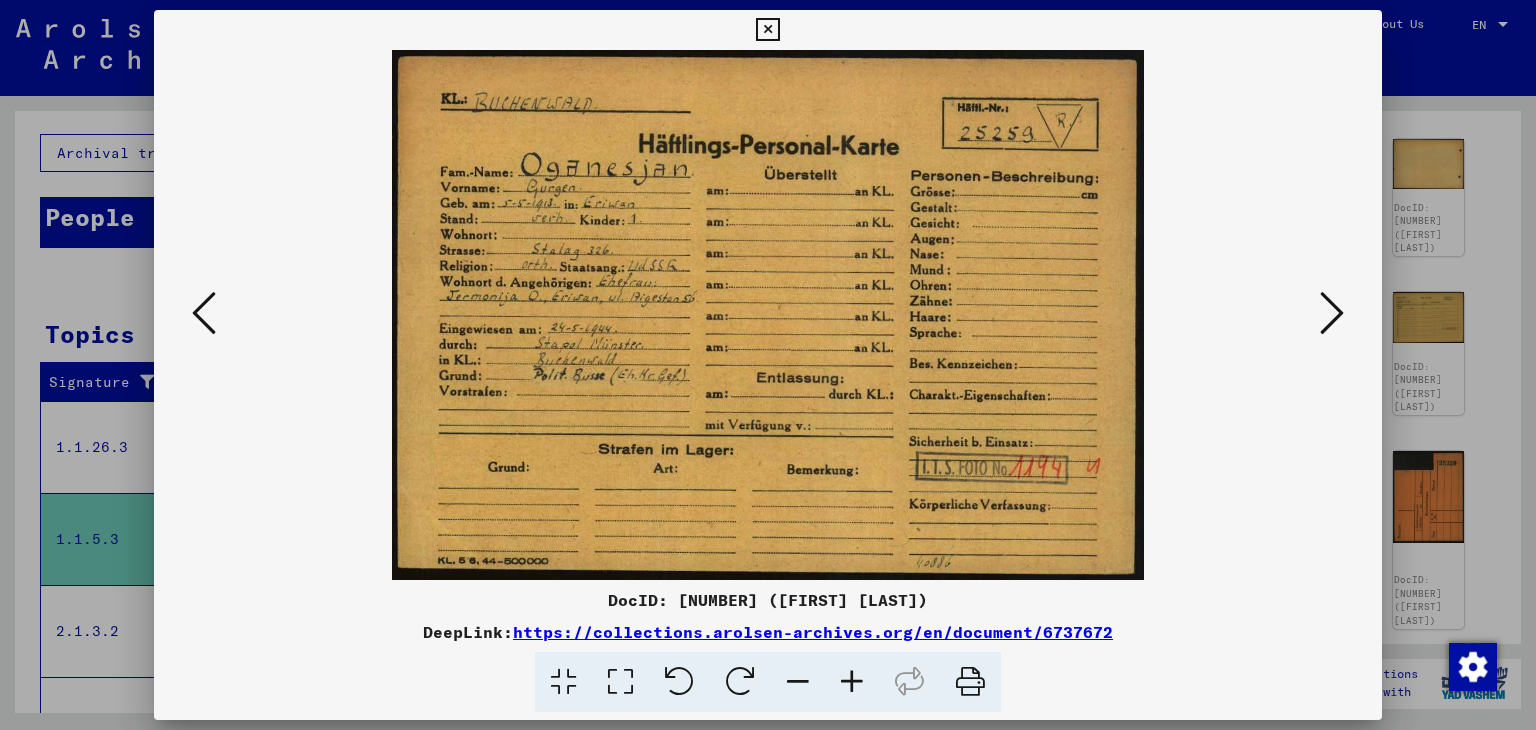 click at bounding box center (204, 313) 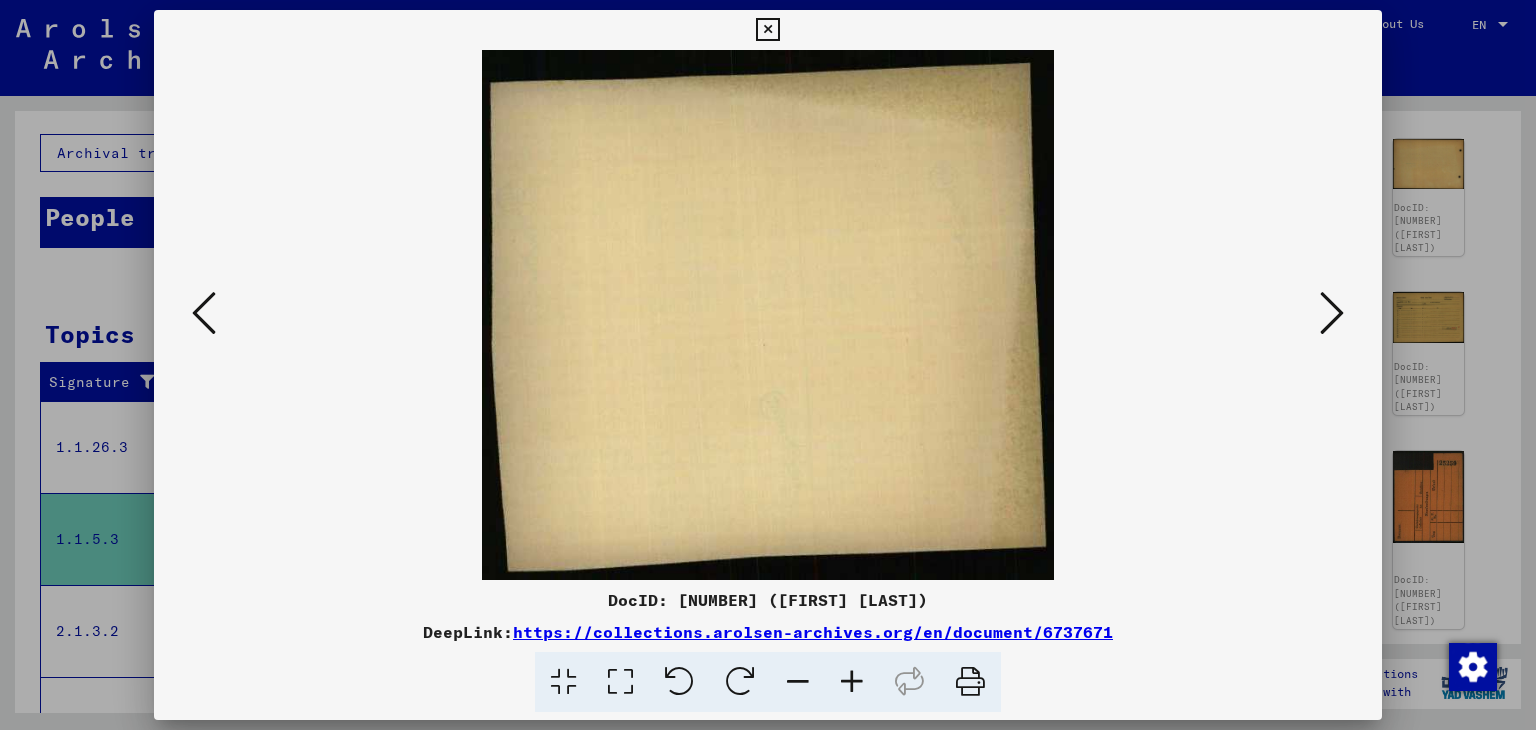 click at bounding box center [204, 313] 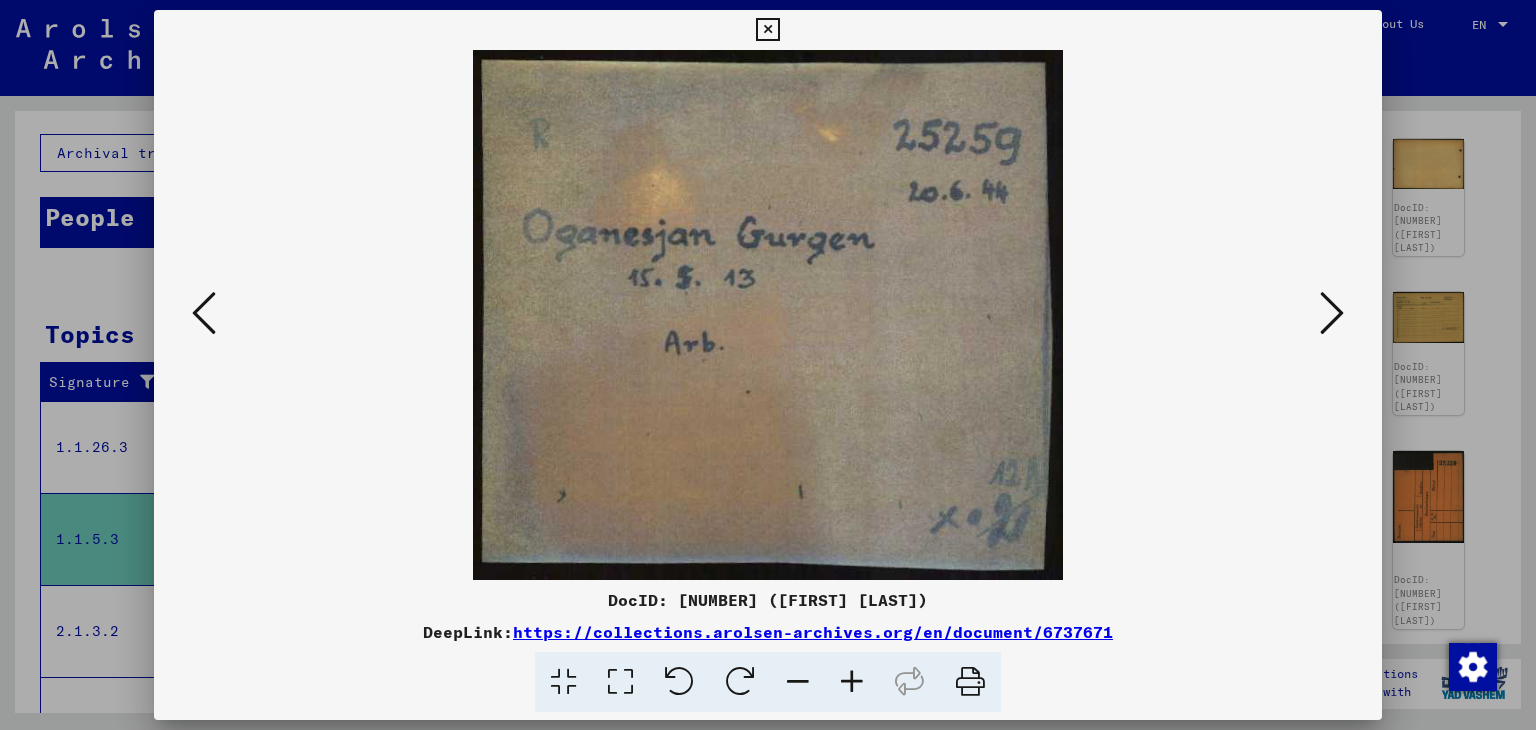 click at bounding box center (204, 313) 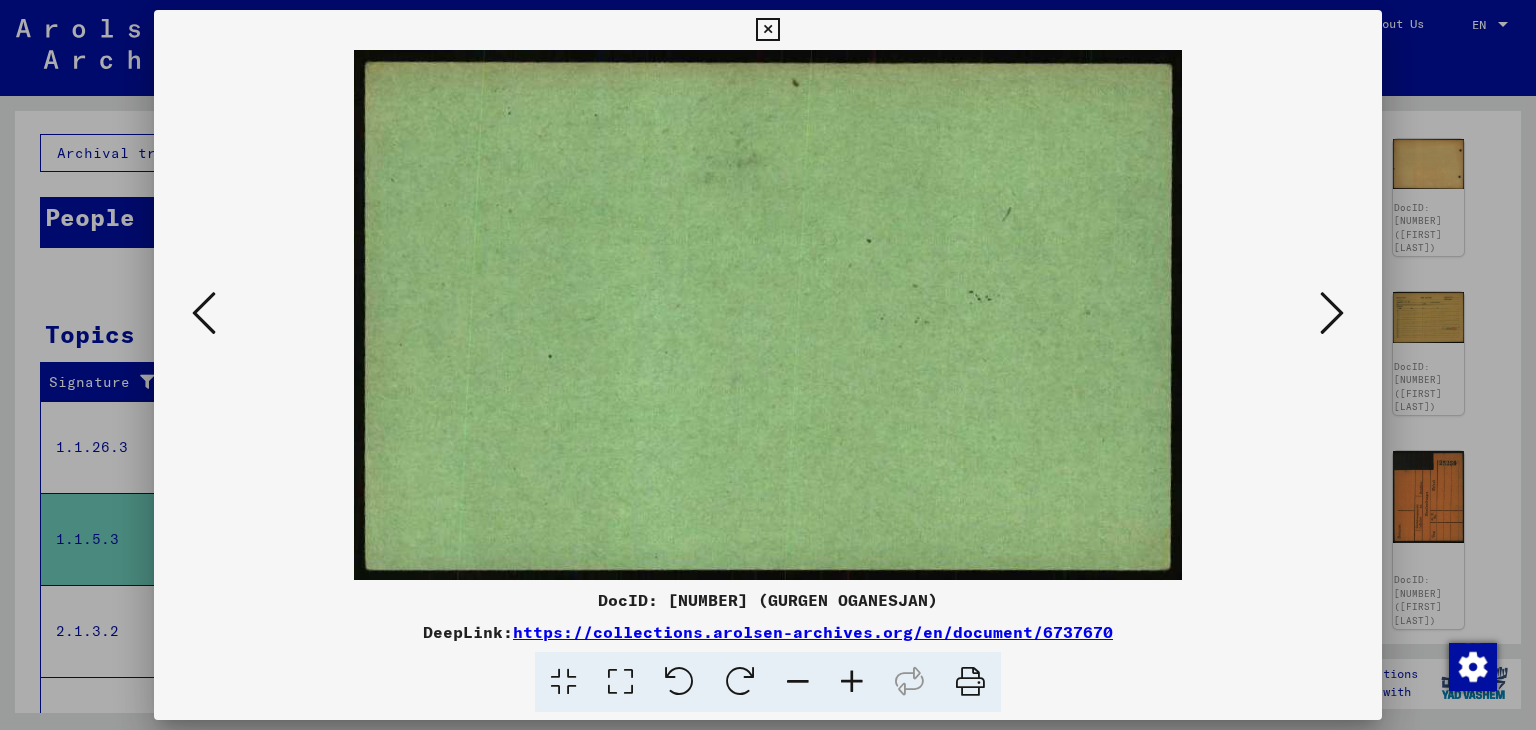 click at bounding box center (204, 313) 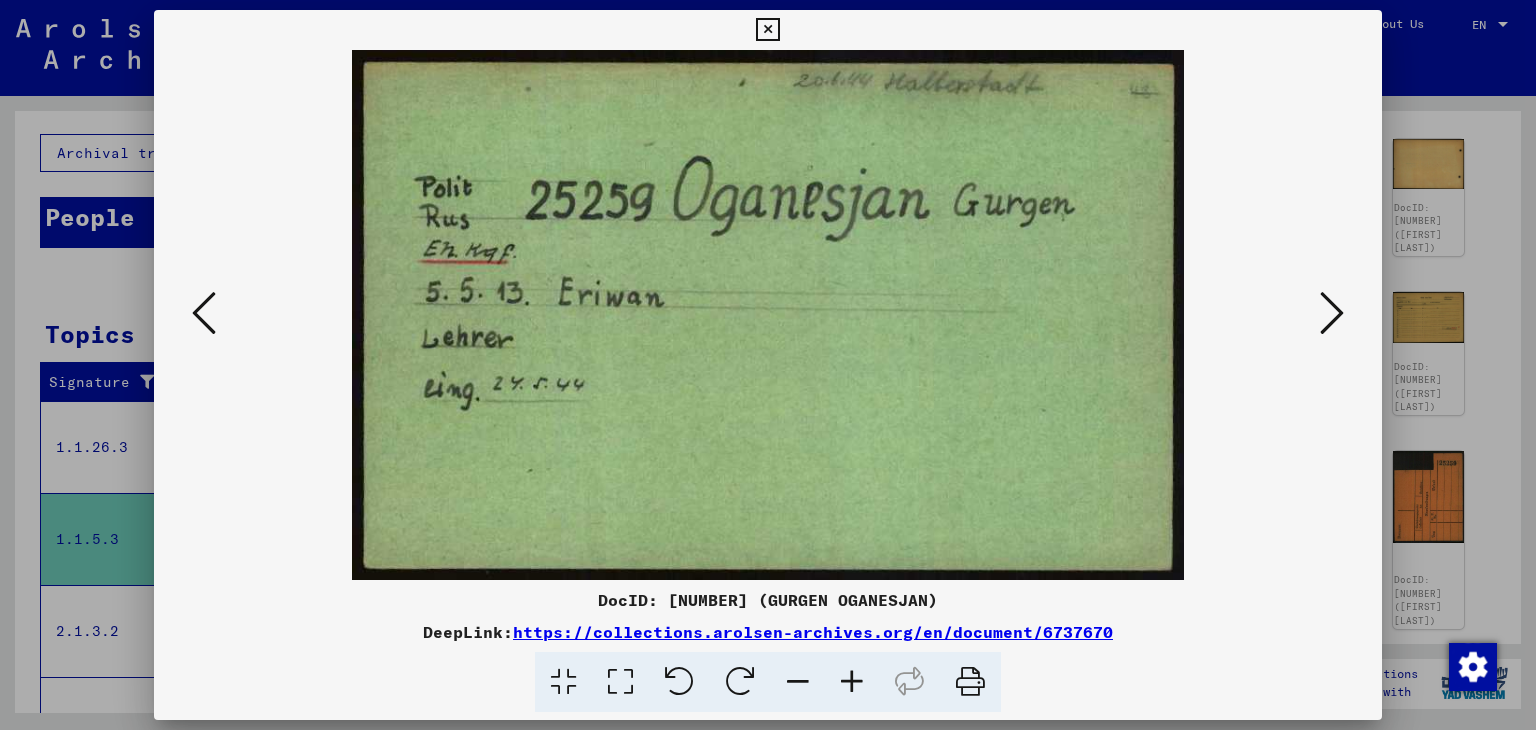 click at bounding box center (204, 313) 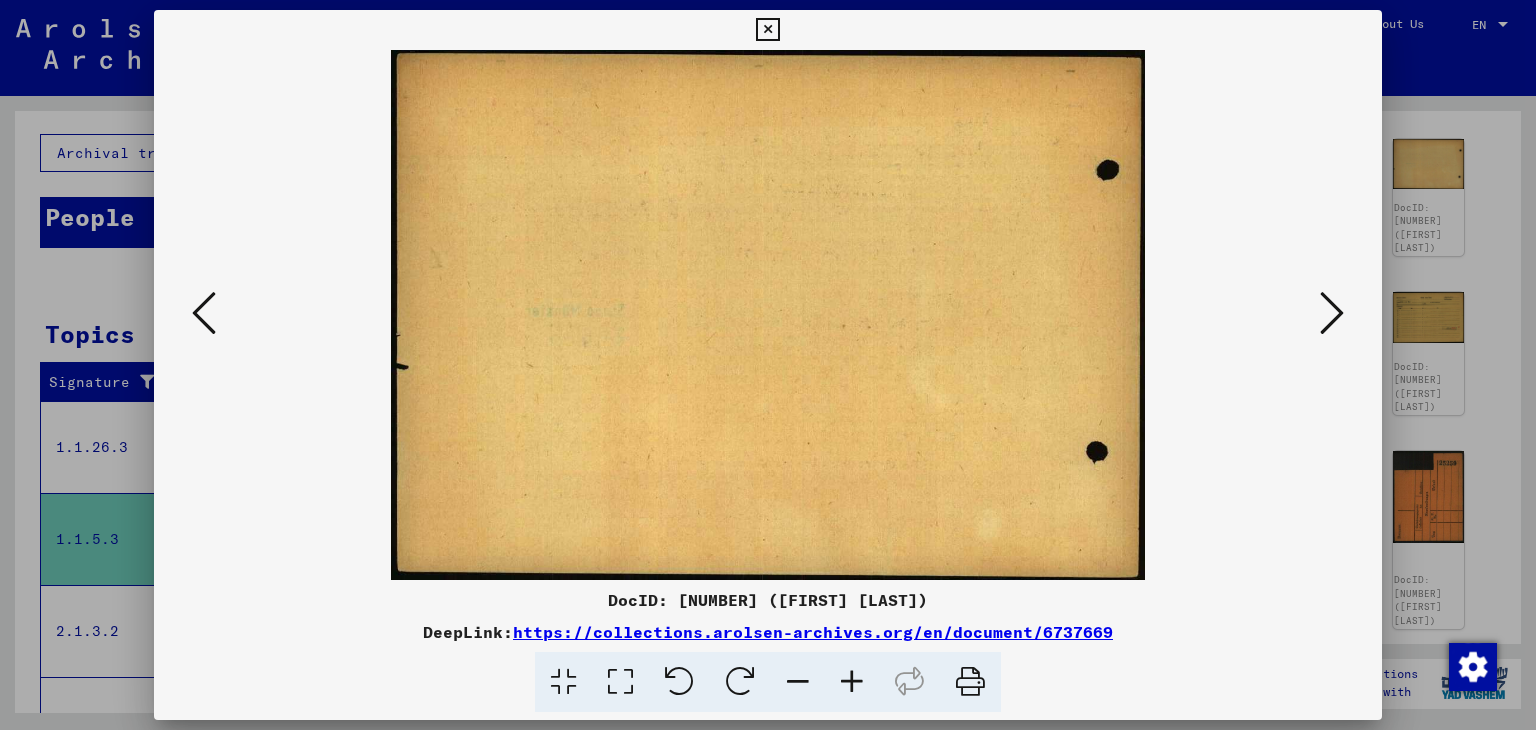 click at bounding box center (204, 313) 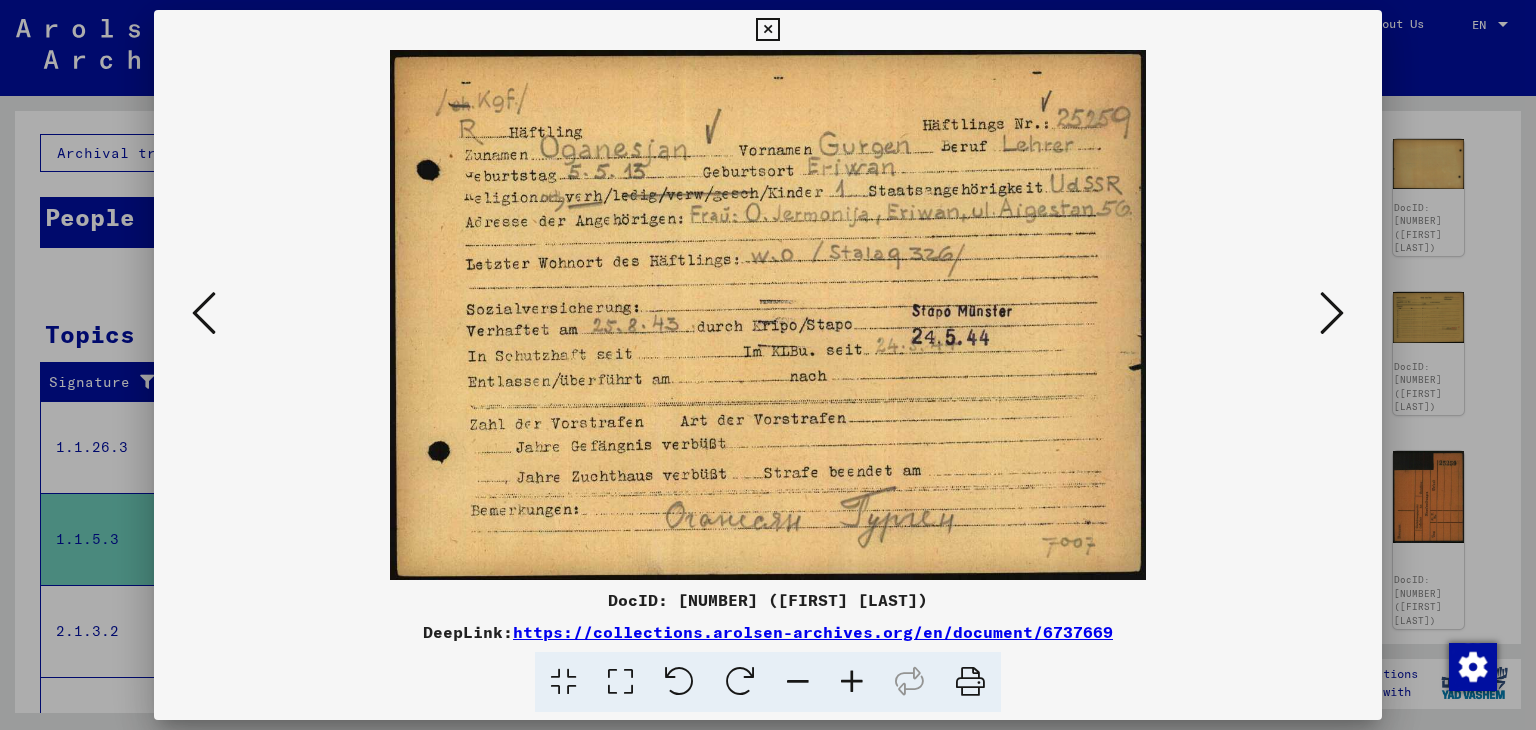 click at bounding box center [768, 315] 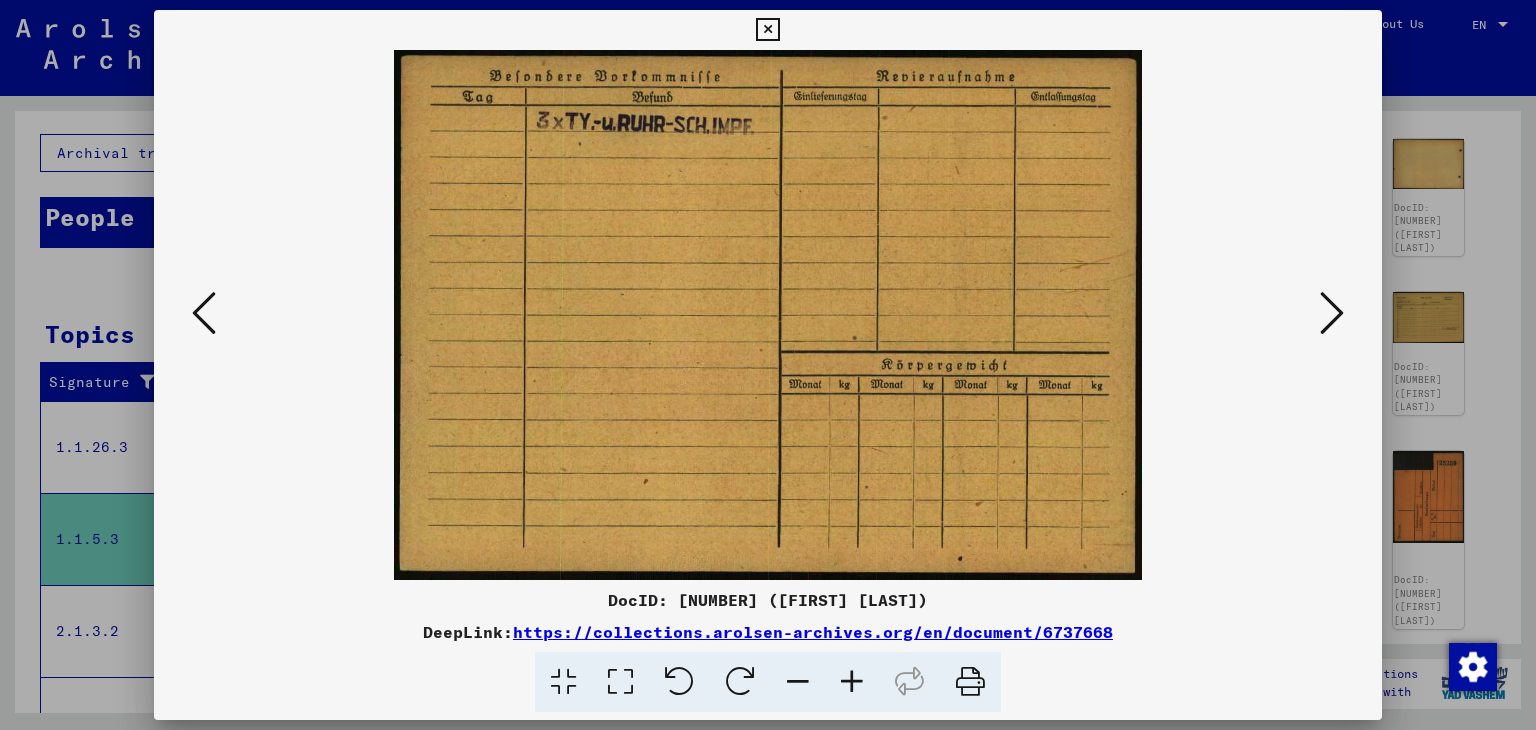 click at bounding box center (204, 313) 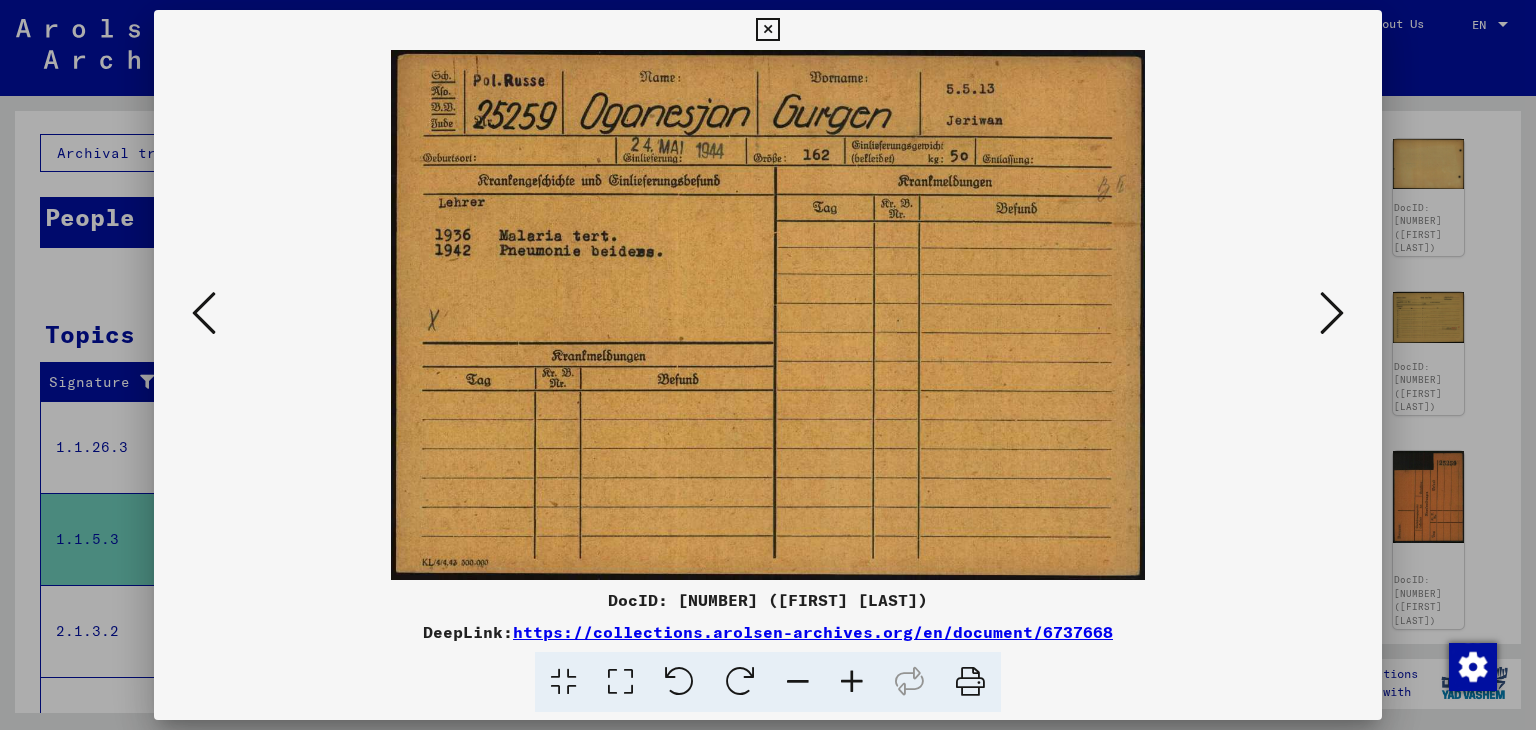 click at bounding box center (768, 315) 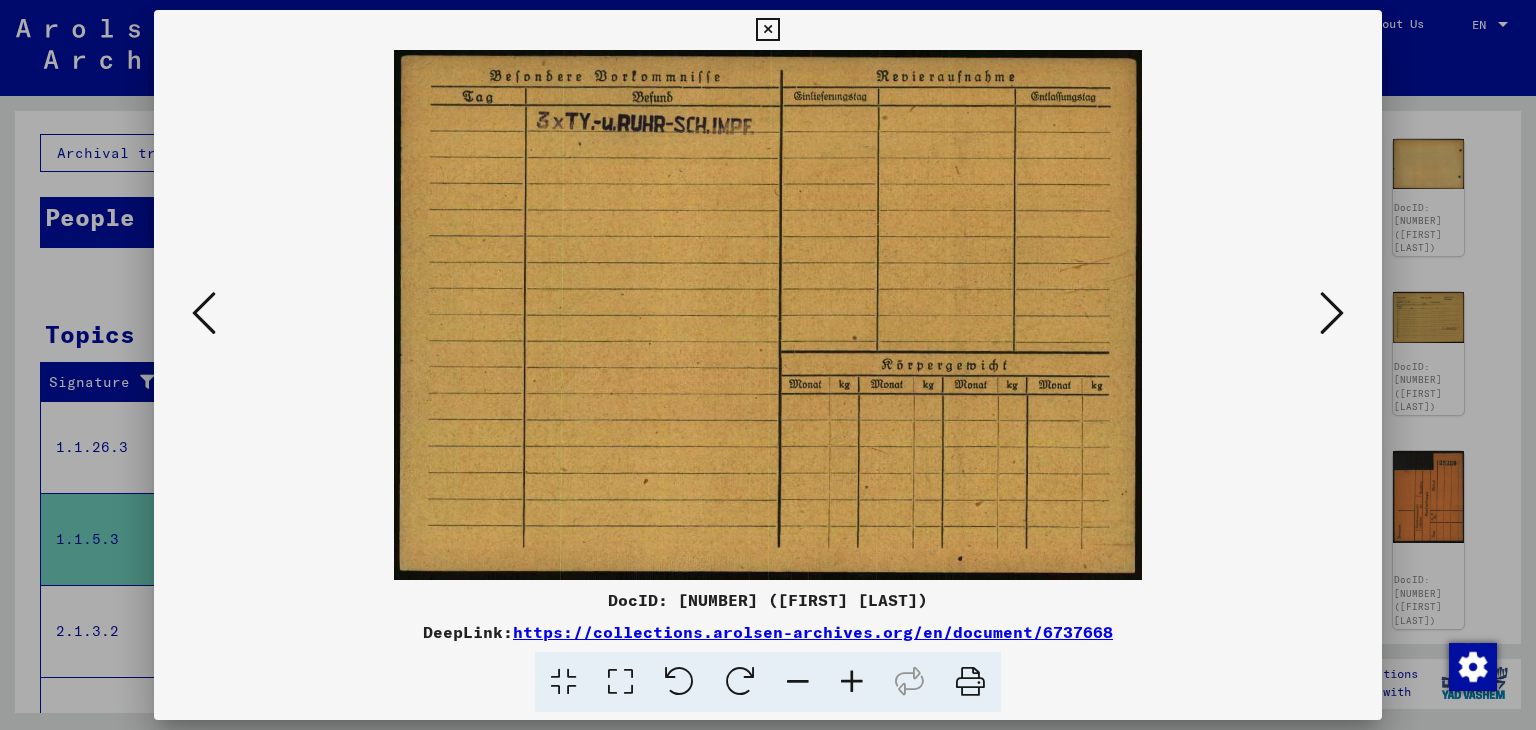 click at bounding box center (1332, 313) 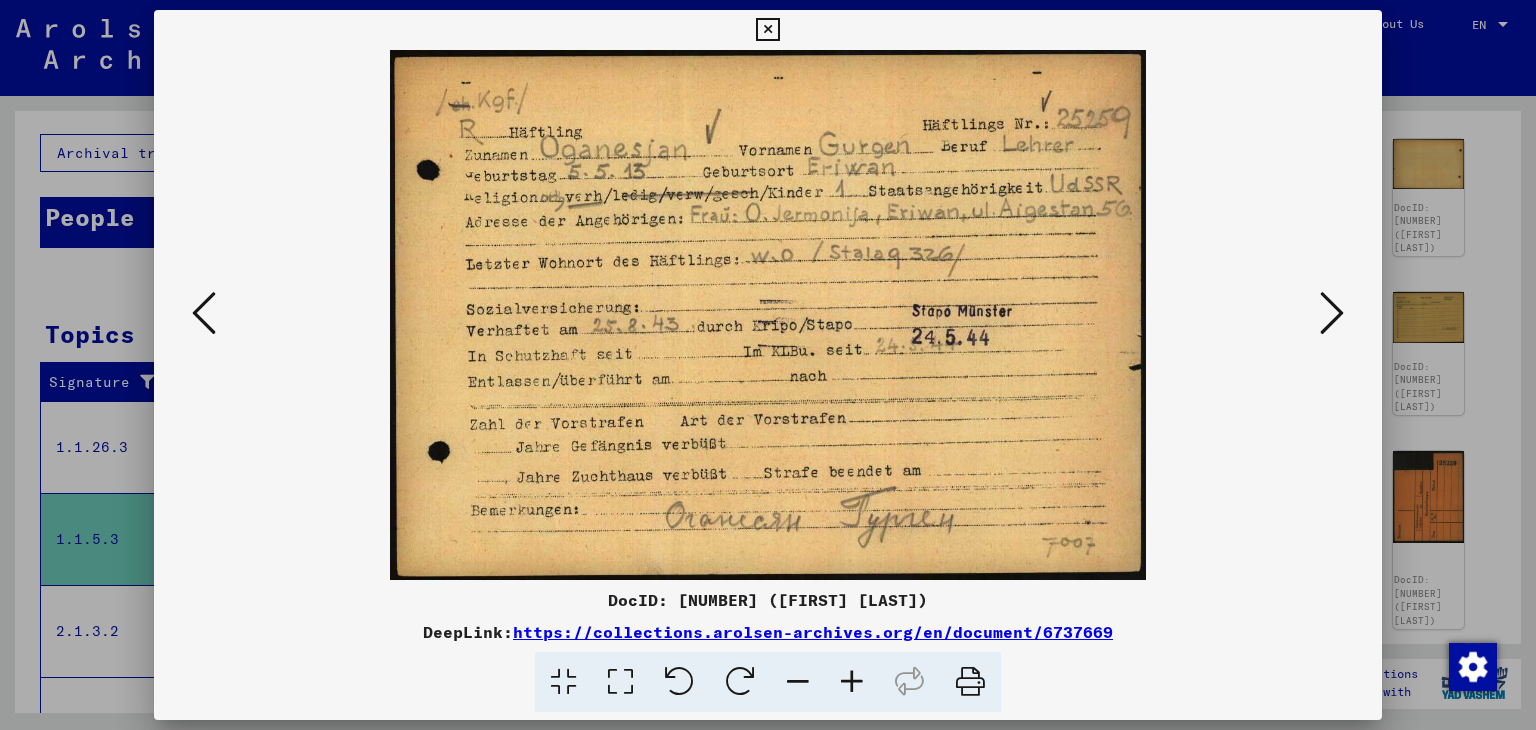 click at bounding box center (1332, 313) 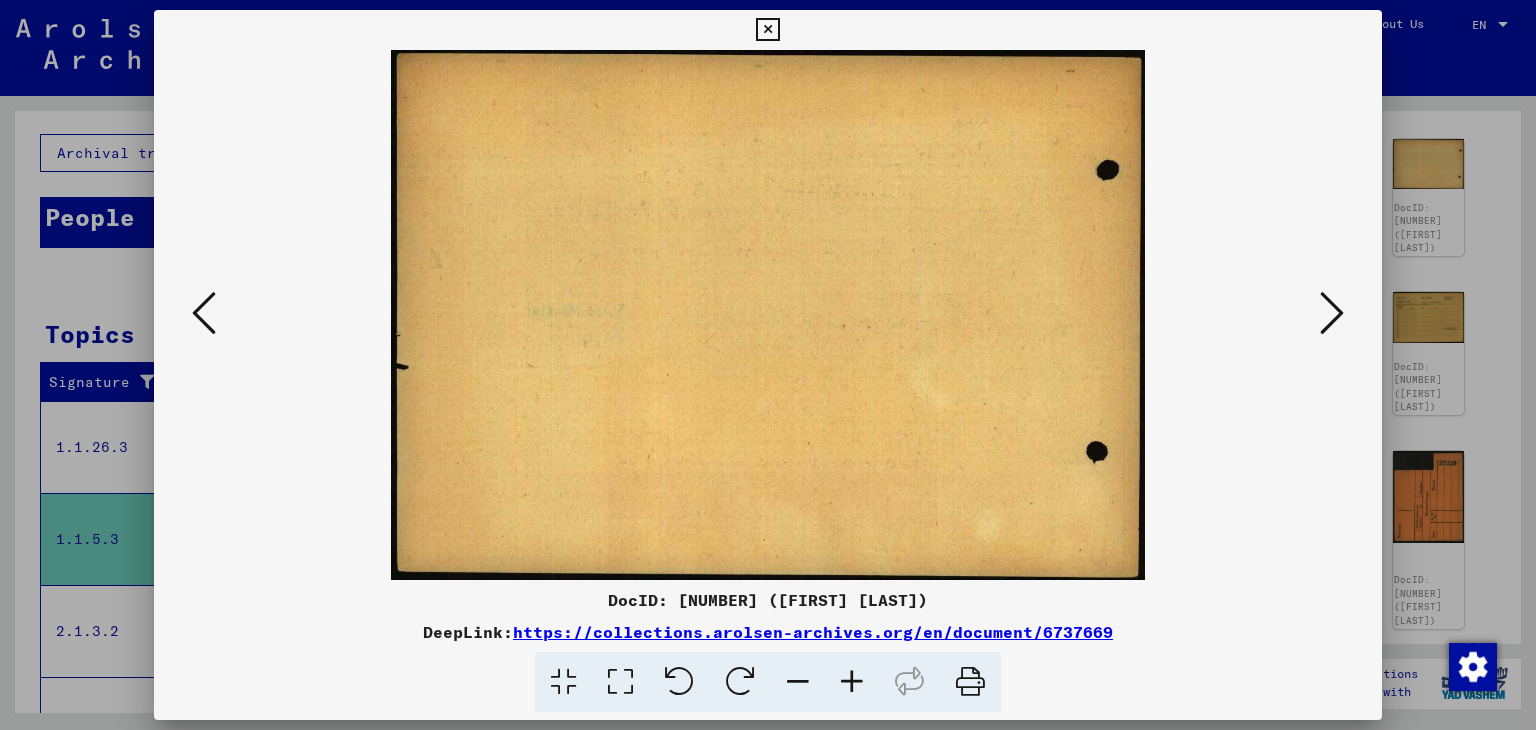 click at bounding box center [1332, 313] 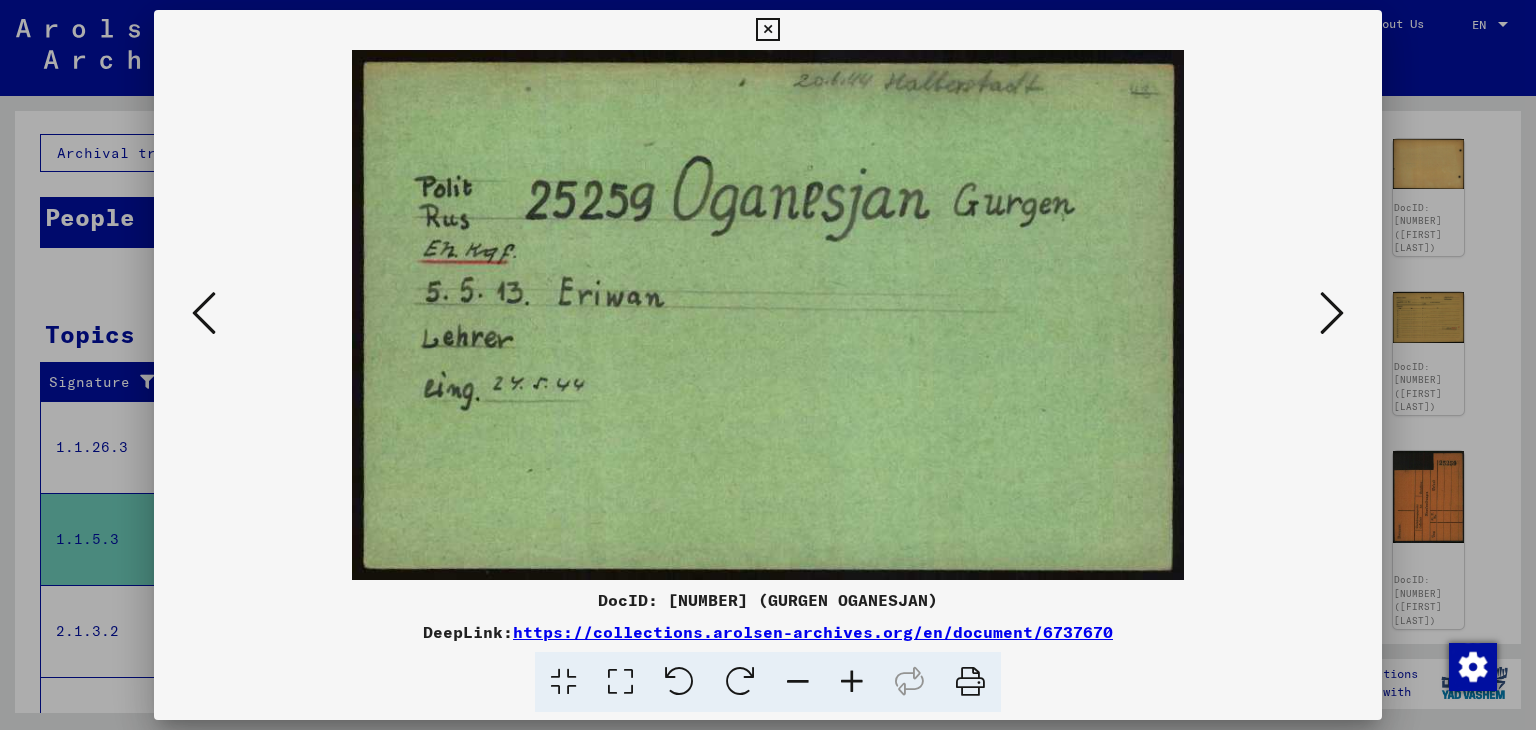 click at bounding box center (1332, 313) 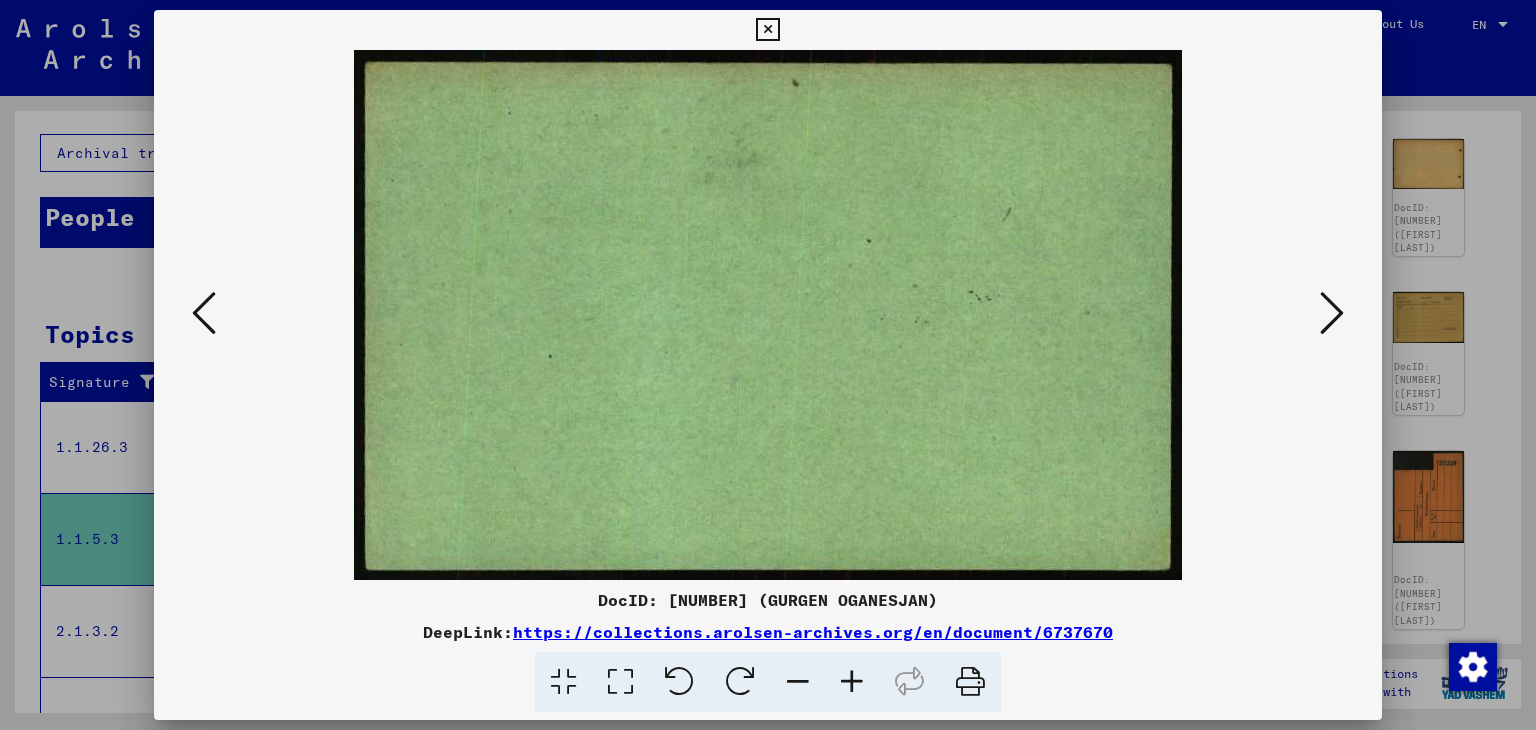 click at bounding box center (1332, 313) 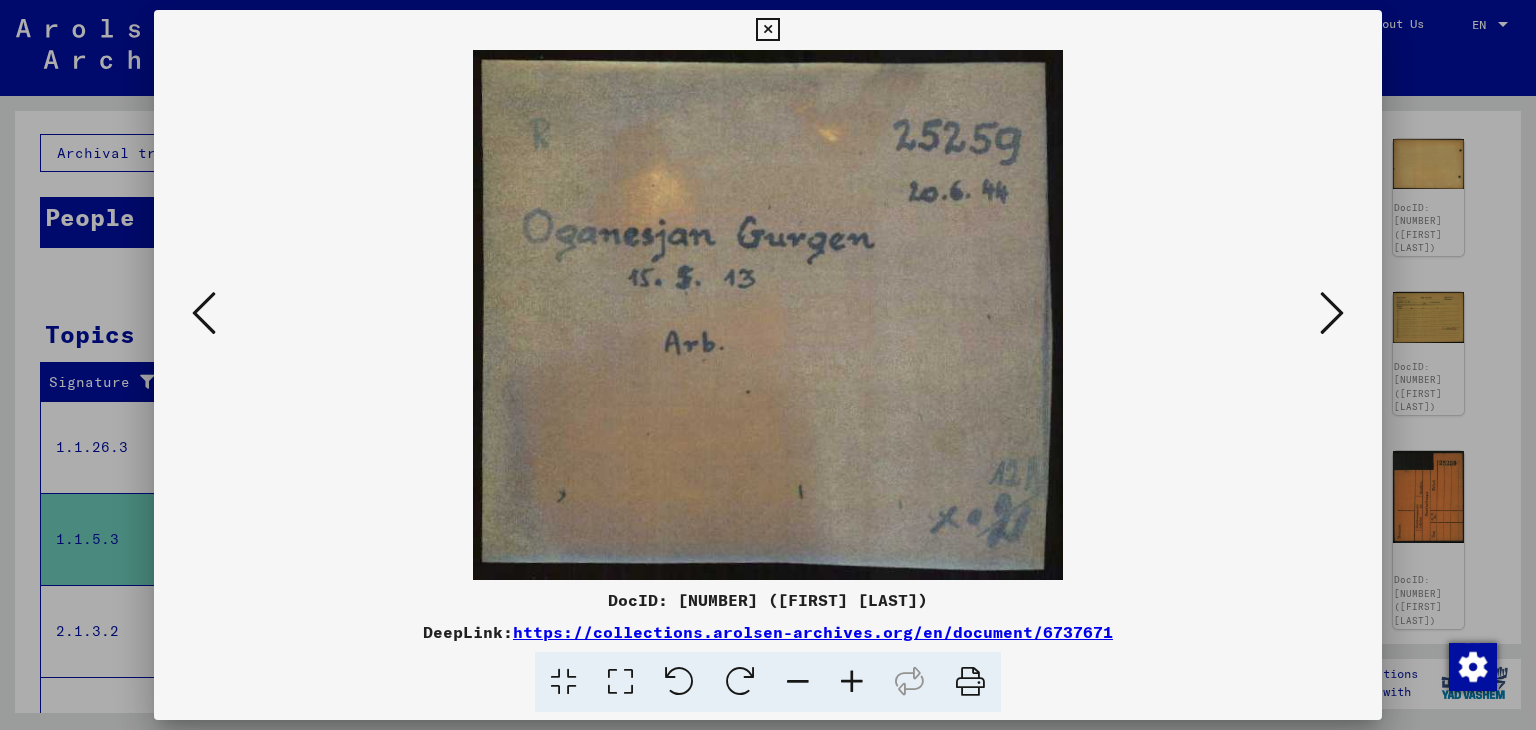 click at bounding box center (1332, 313) 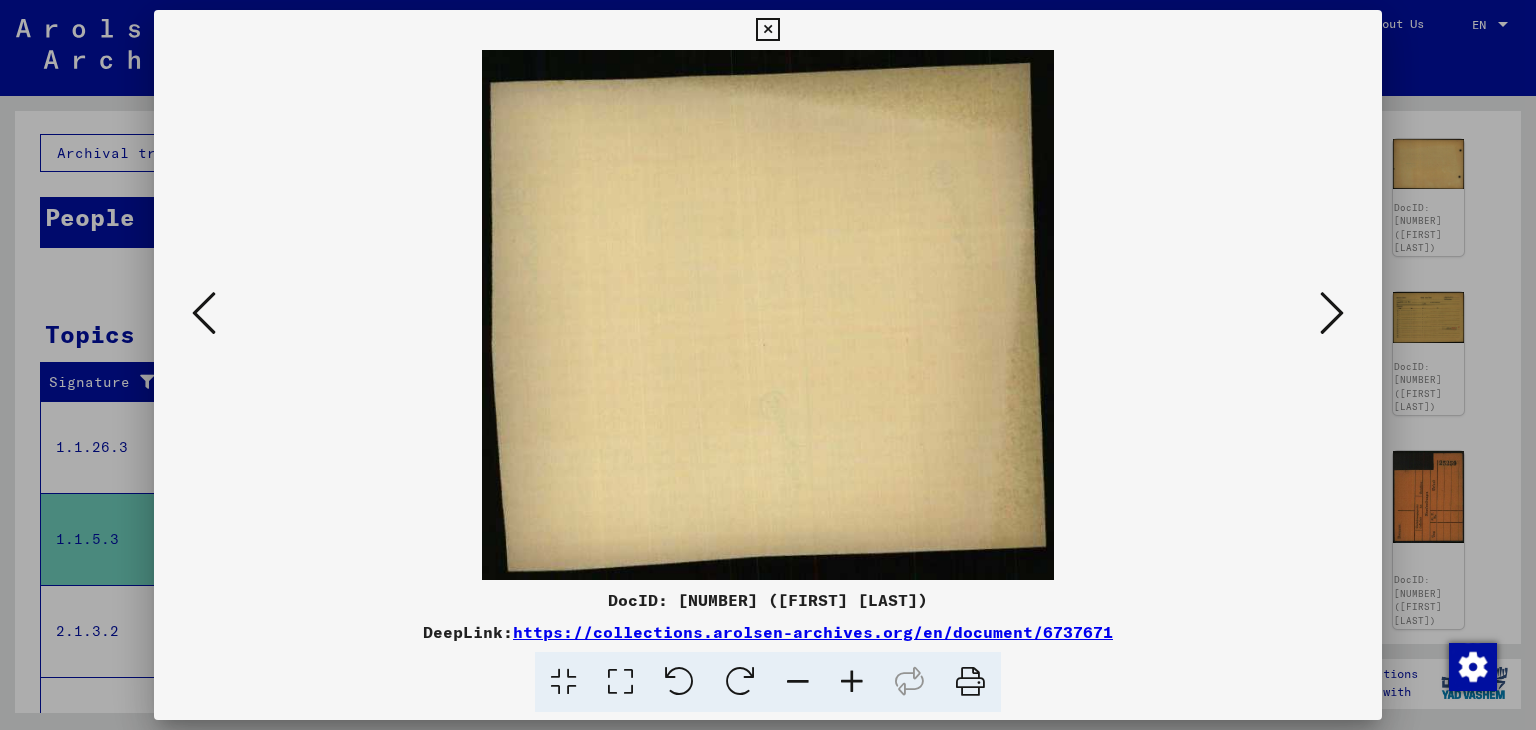 click at bounding box center [1332, 313] 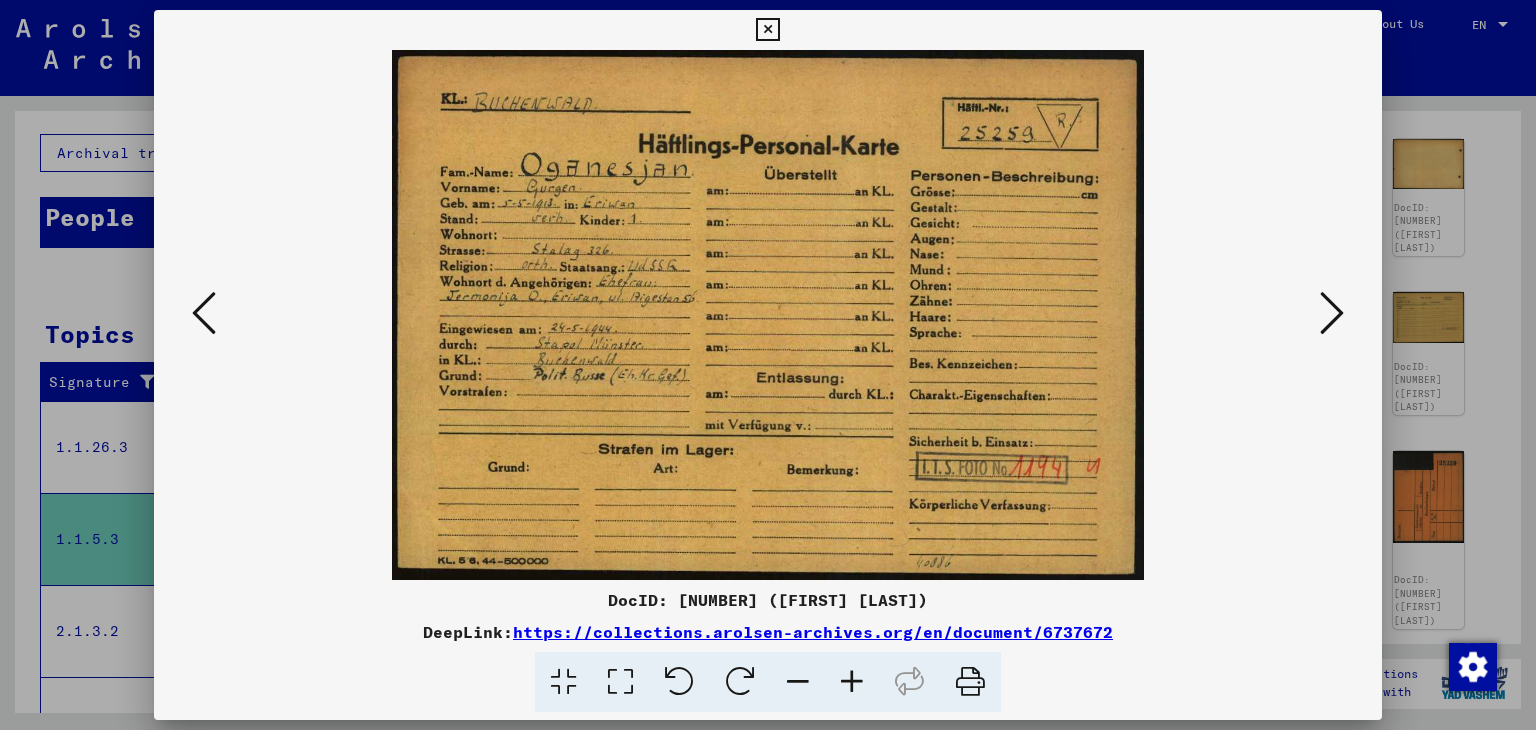 click at bounding box center (1332, 313) 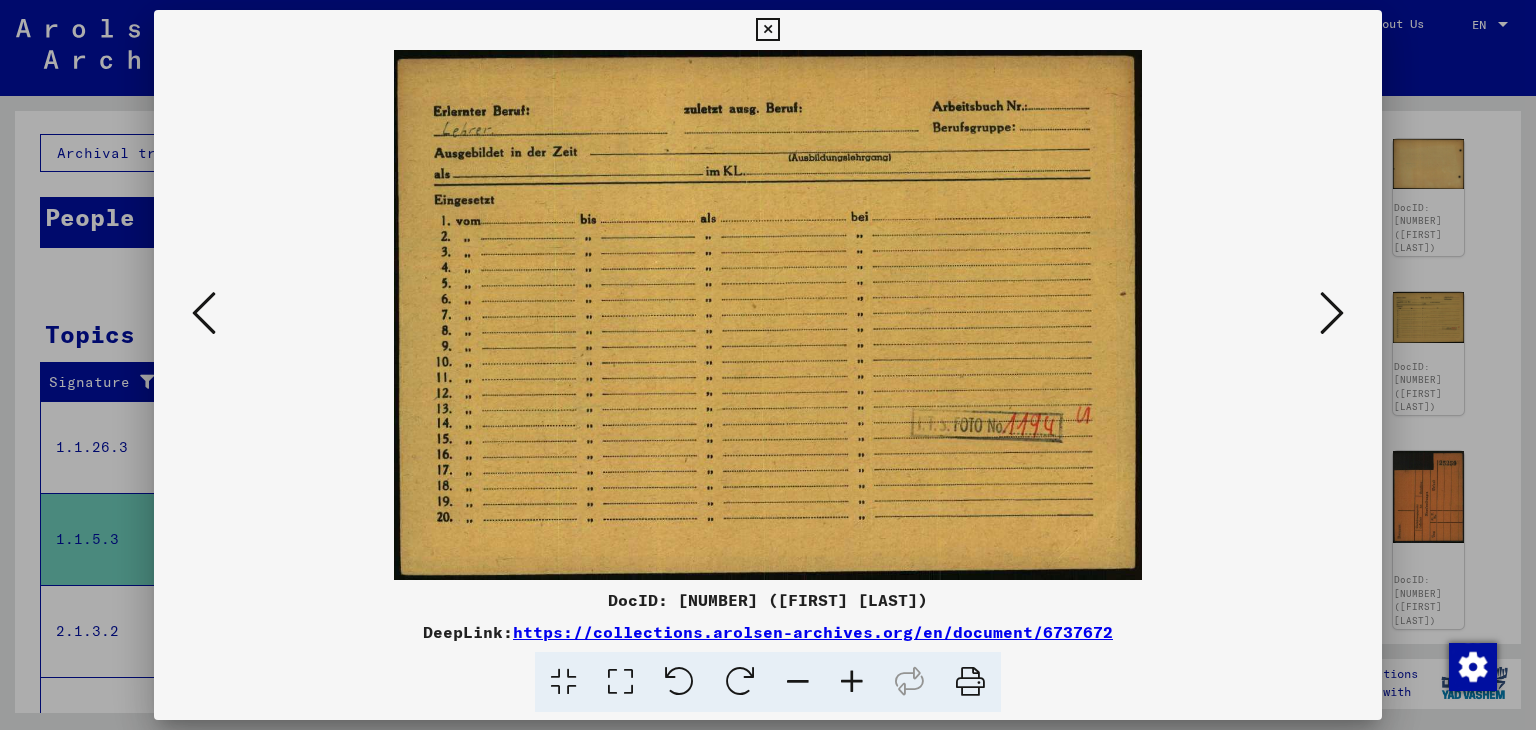 click at bounding box center (1332, 313) 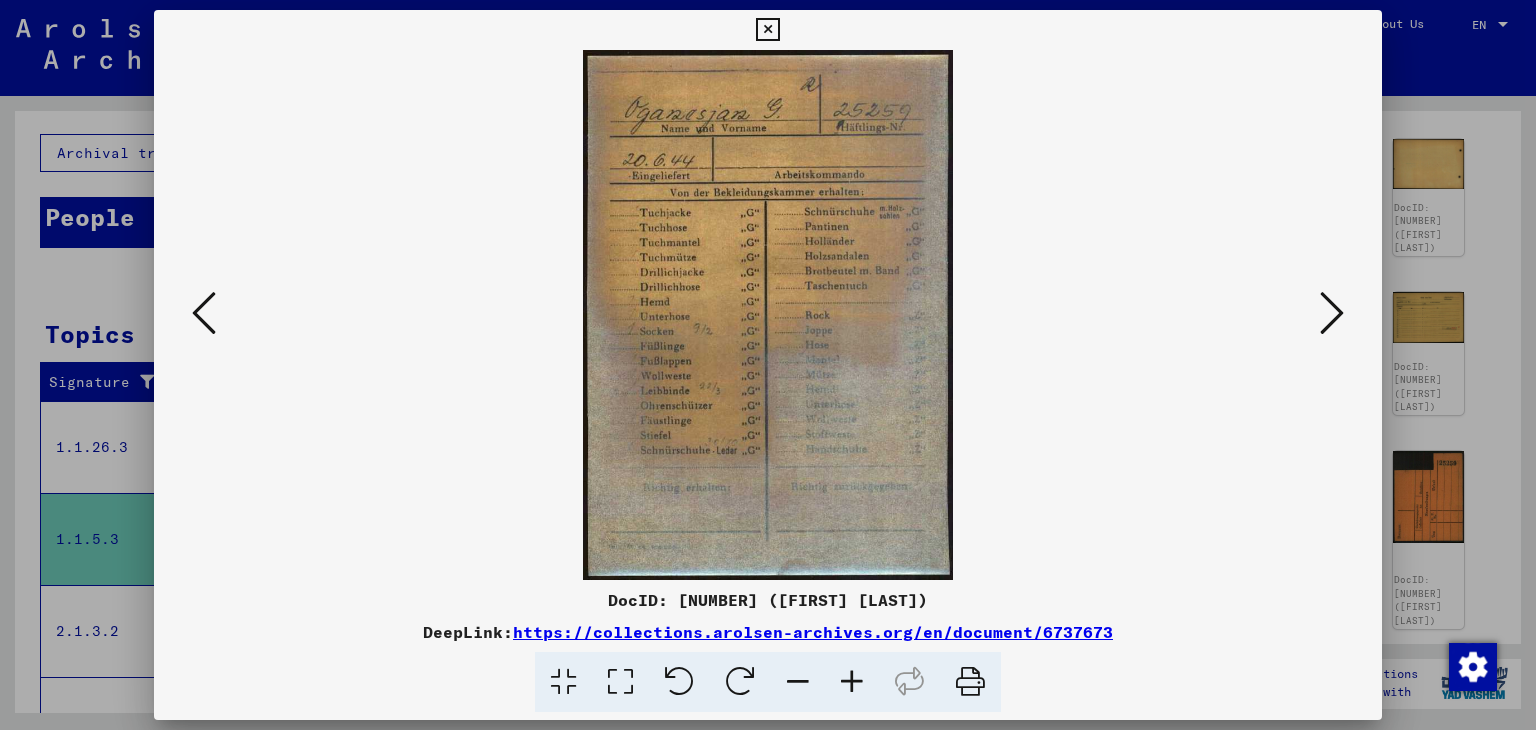 click at bounding box center [768, 365] 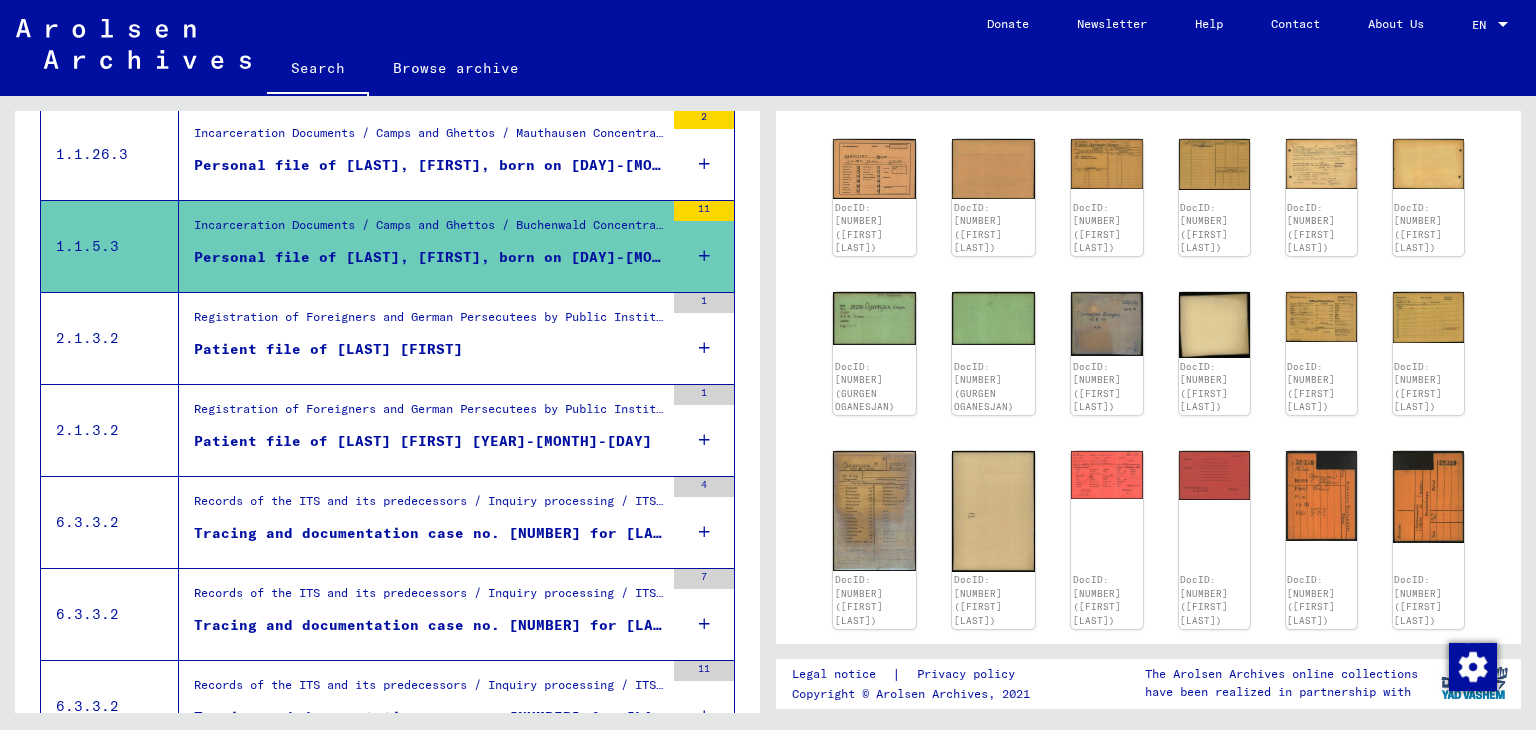 scroll, scrollTop: 400, scrollLeft: 0, axis: vertical 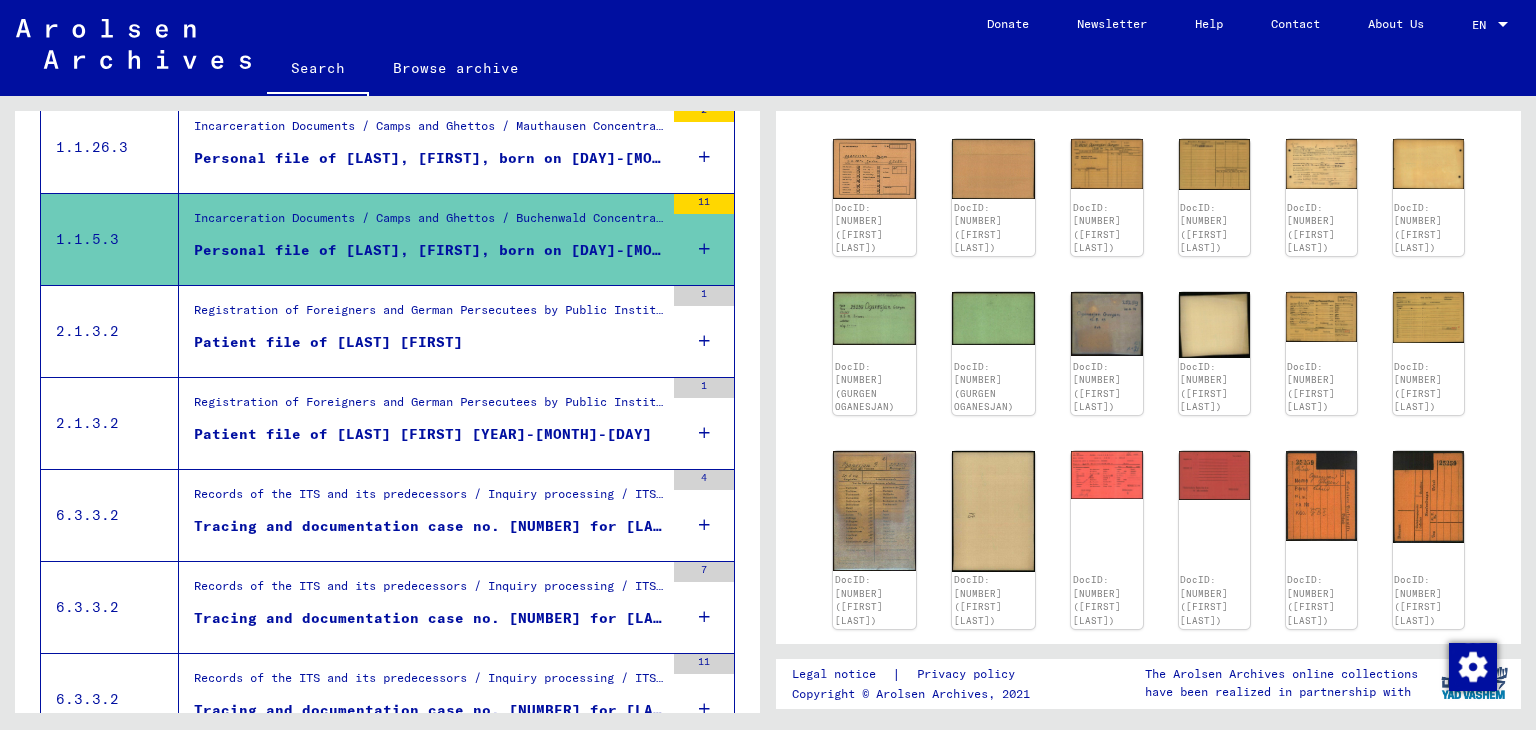 click on "Tracing and documentation case no. [NUMBER] for [LAST], [FIRST] born [YEAR]" at bounding box center (429, 618) 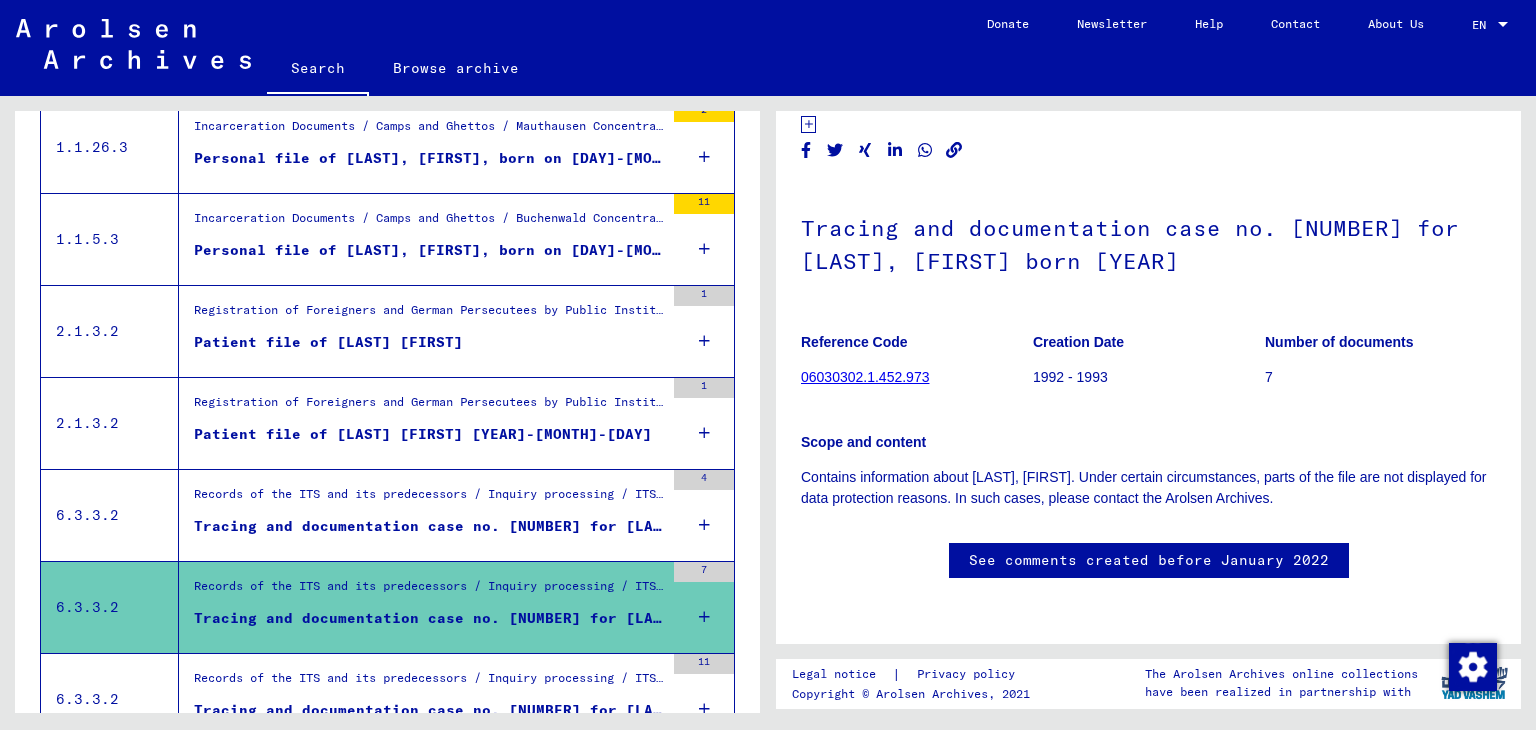 scroll, scrollTop: 0, scrollLeft: 0, axis: both 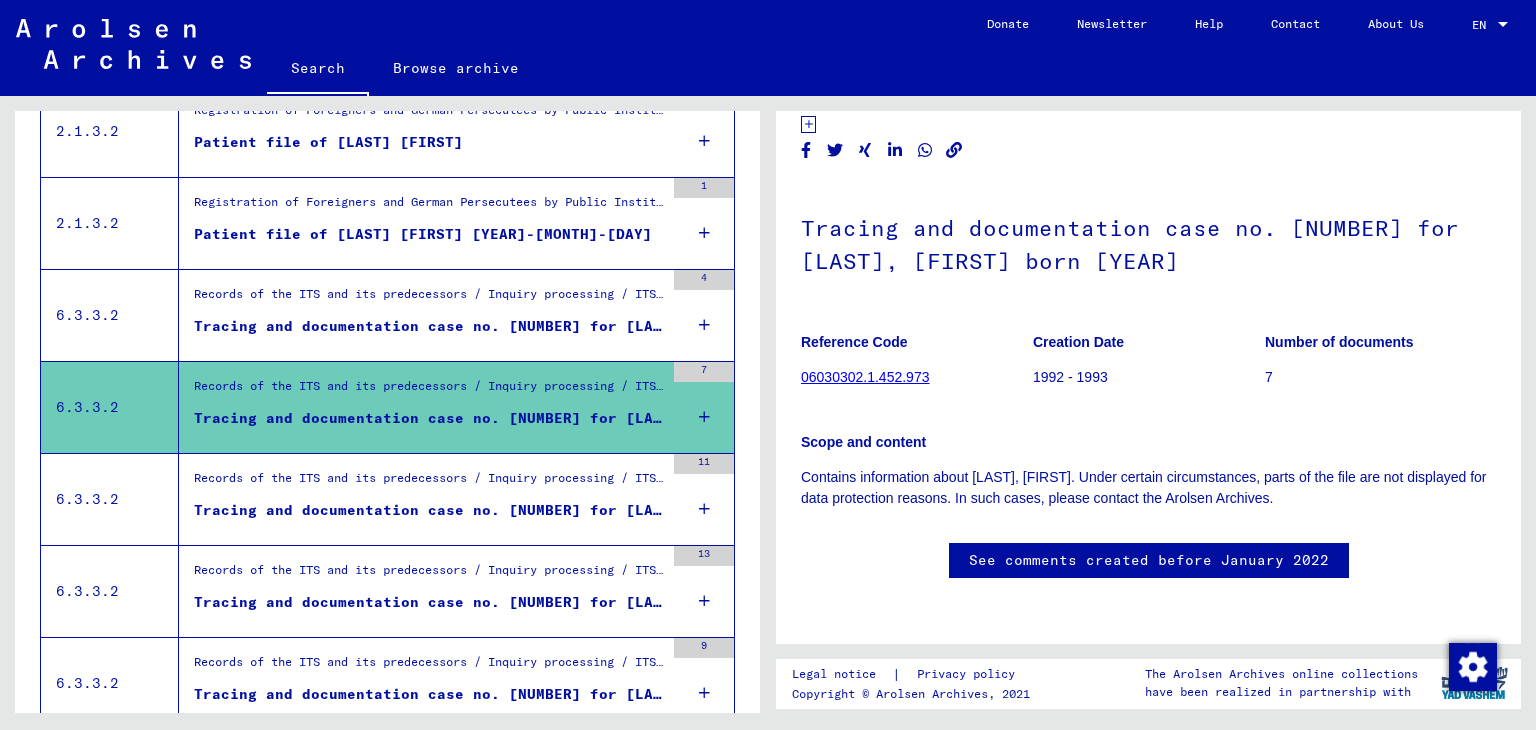 drag, startPoint x: 1060, startPoint y: 347, endPoint x: 1132, endPoint y: 346, distance: 72.00694 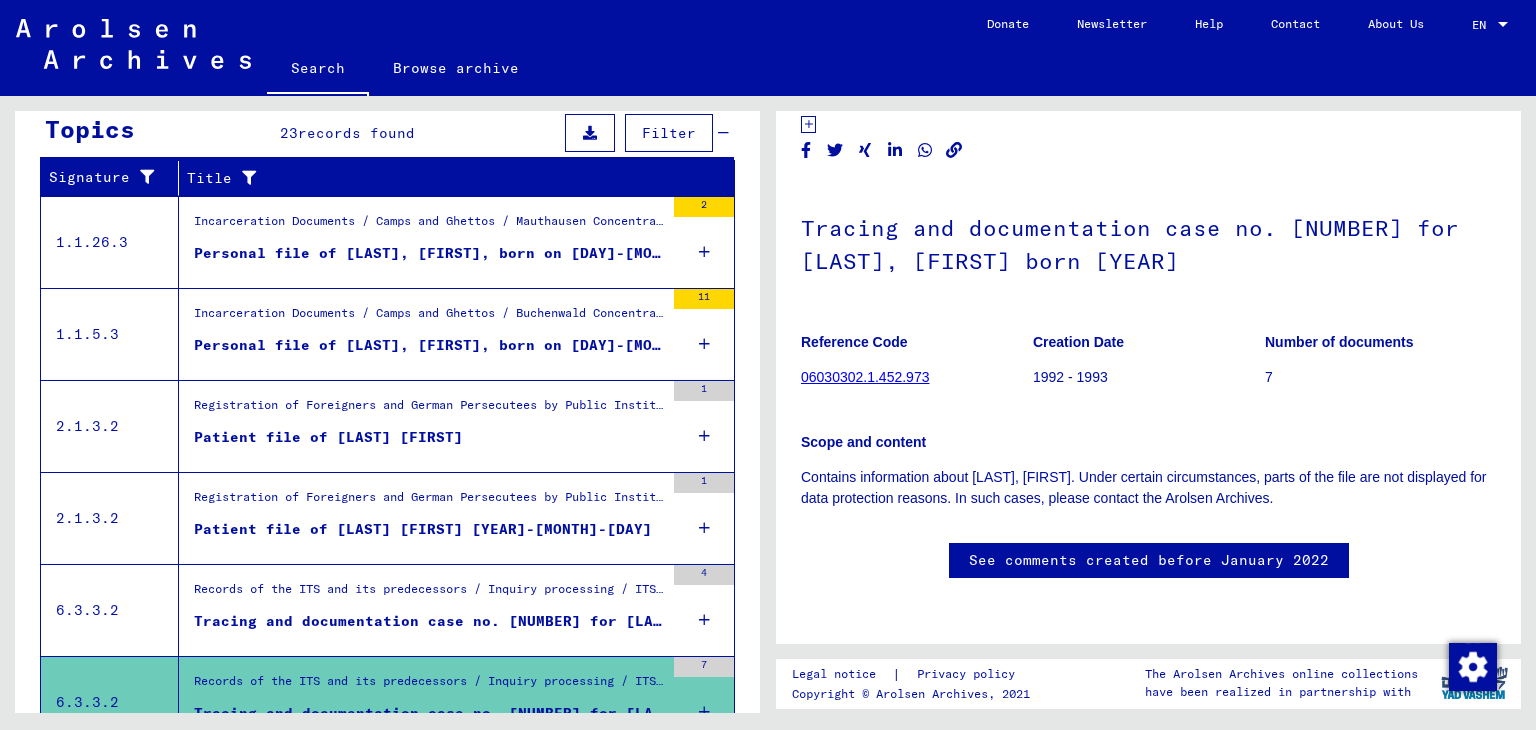 scroll, scrollTop: 300, scrollLeft: 0, axis: vertical 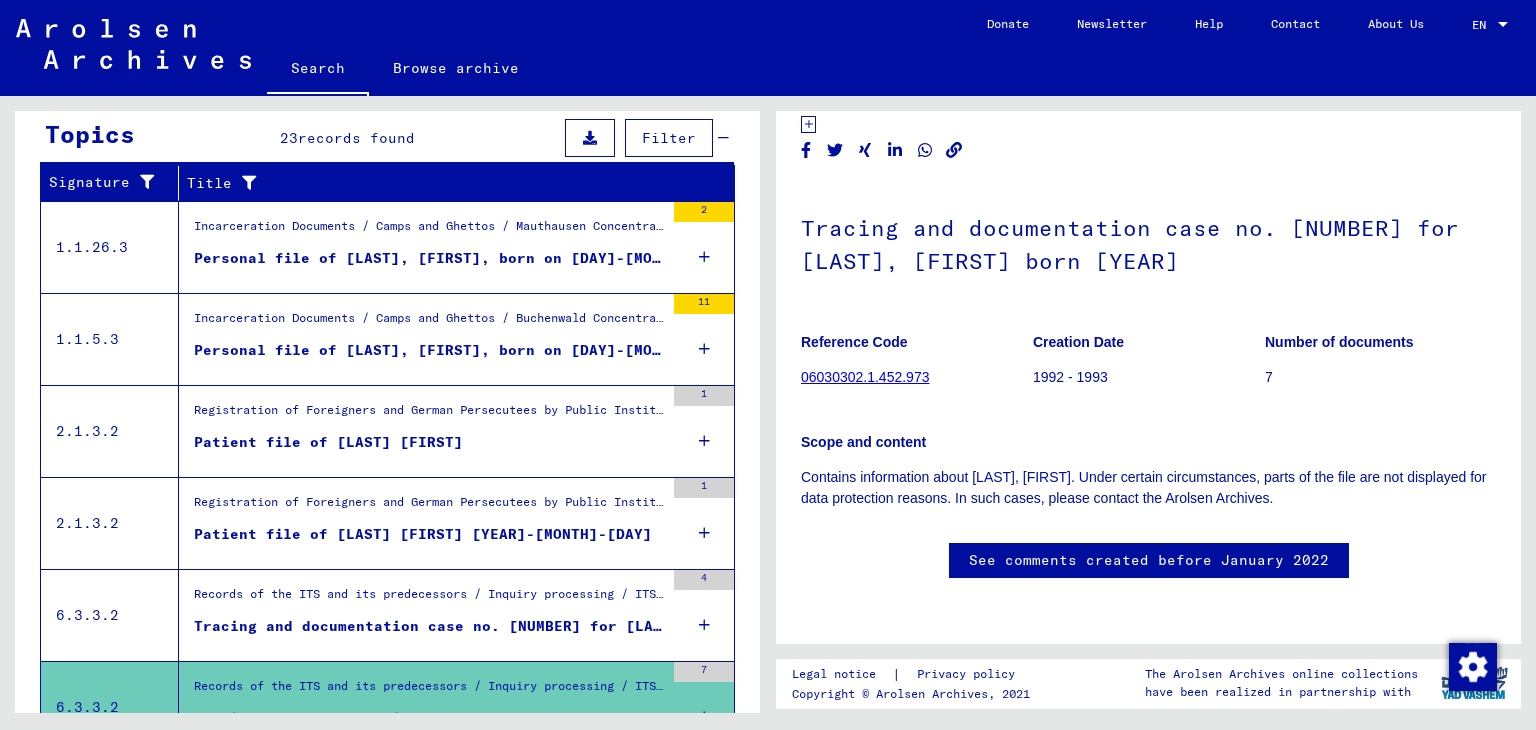 click on "Incarceration Documents / Camps and Ghettos / Mauthausen Concentration Camp / Individual Documents Regarding Male Detainees Mauthausen / Personal Files (male) - Concentration Camp Mauthausen / Files with names from OELFEN VON" at bounding box center [429, 231] 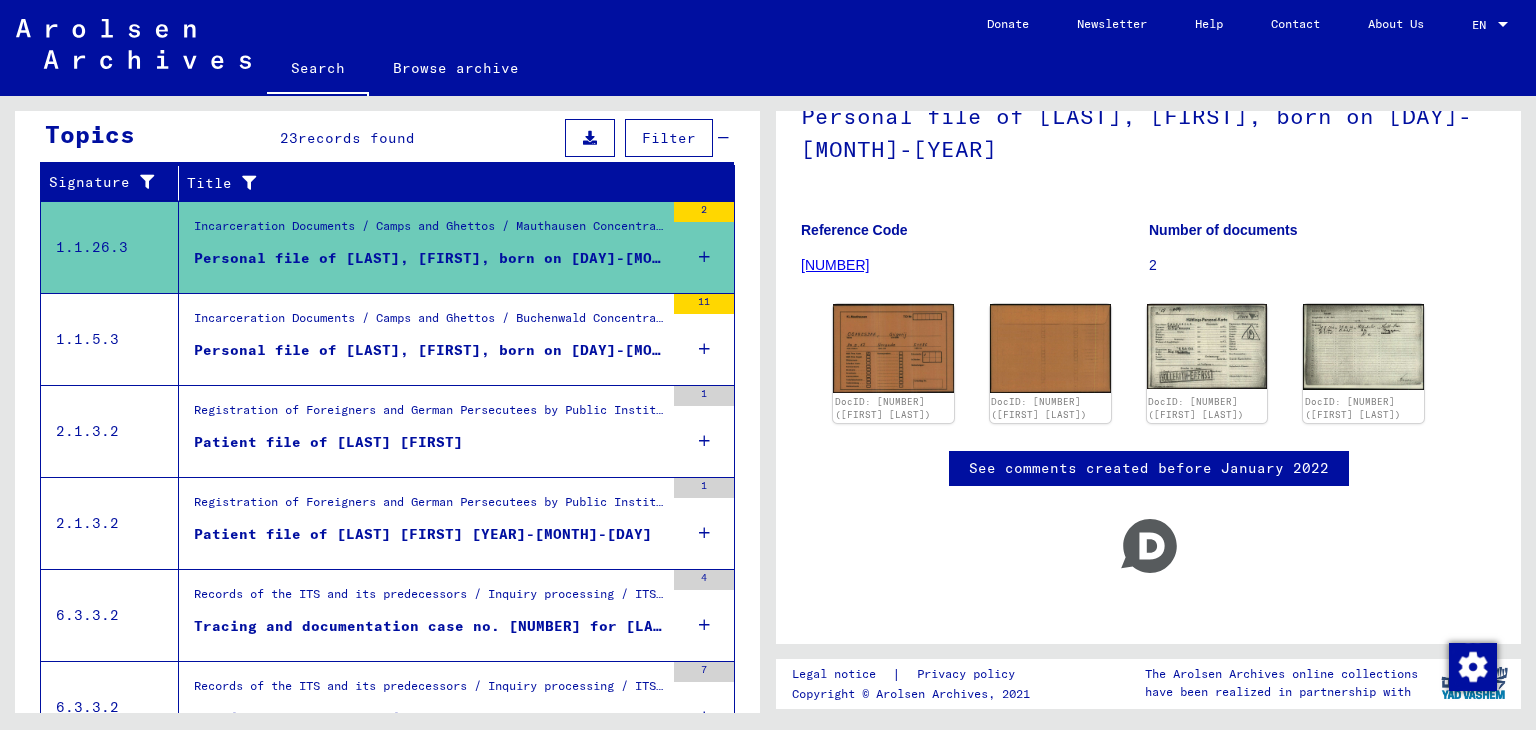 scroll, scrollTop: 0, scrollLeft: 0, axis: both 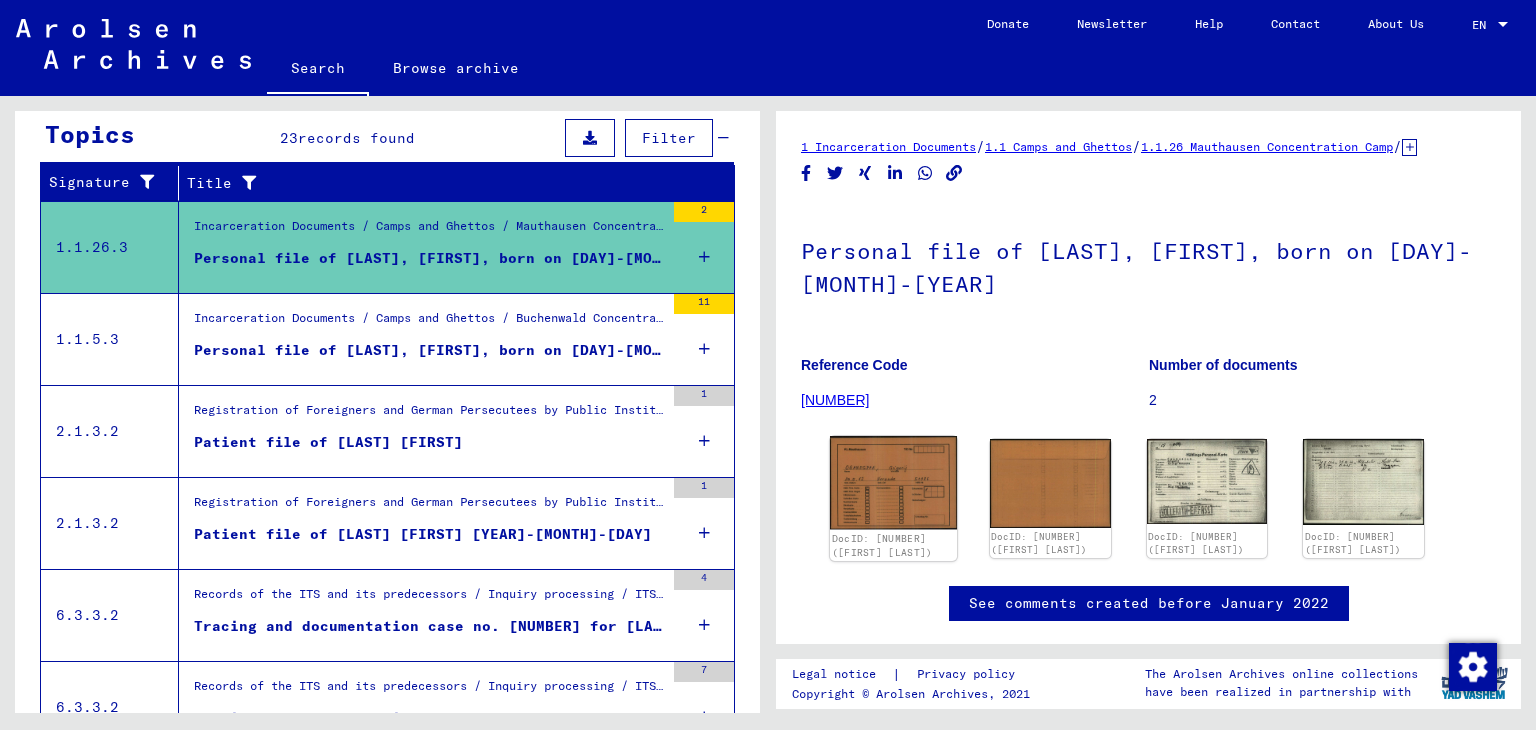 click 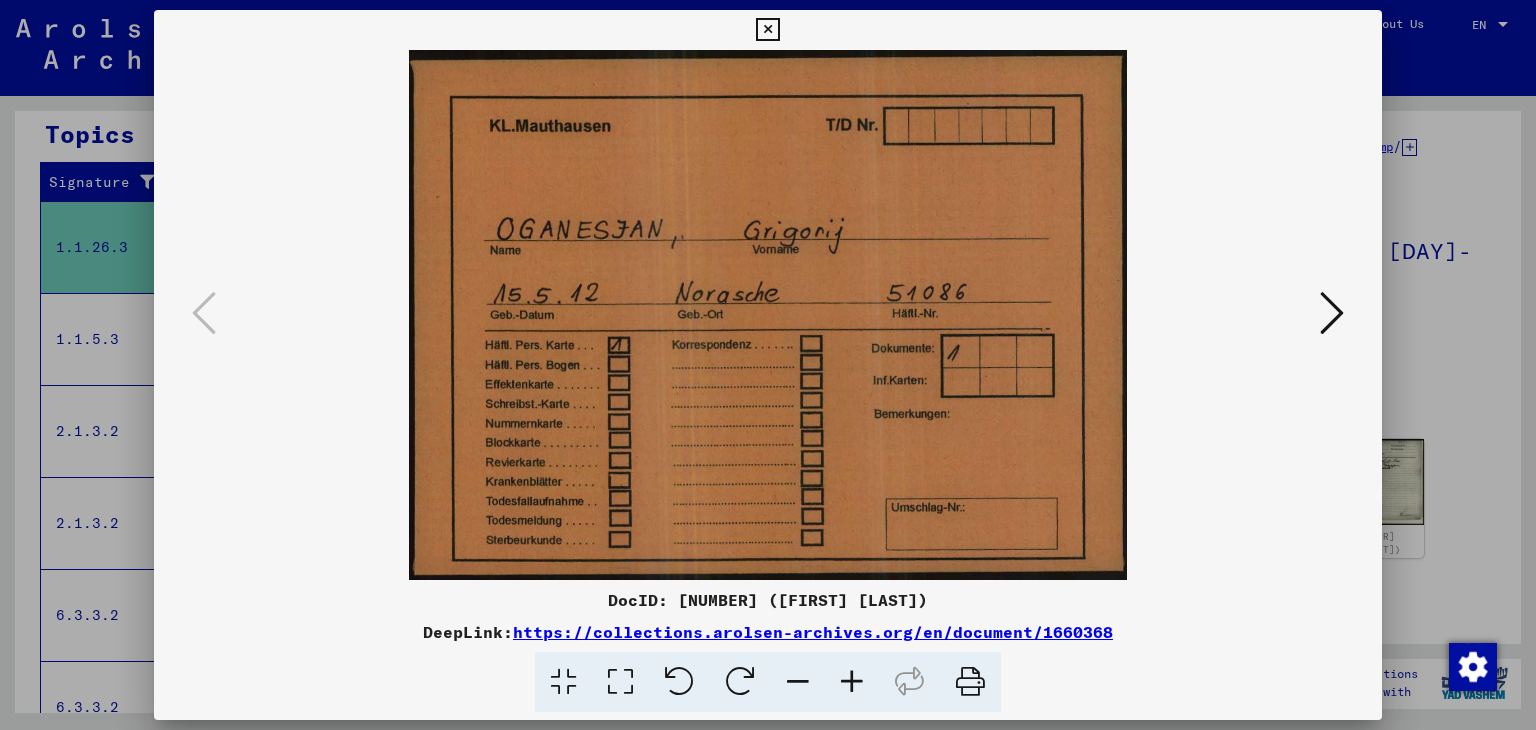 click at bounding box center [768, 315] 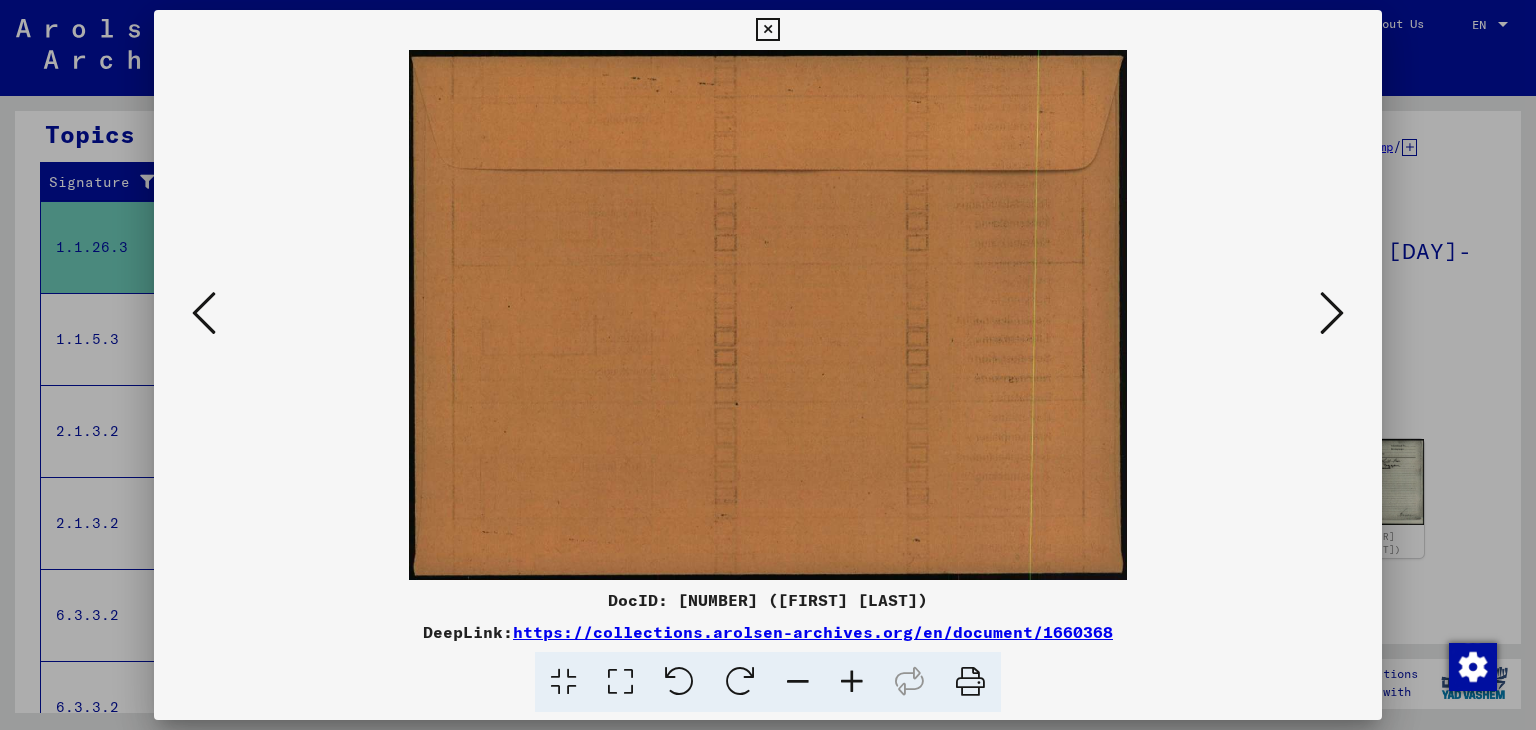 click at bounding box center [1332, 313] 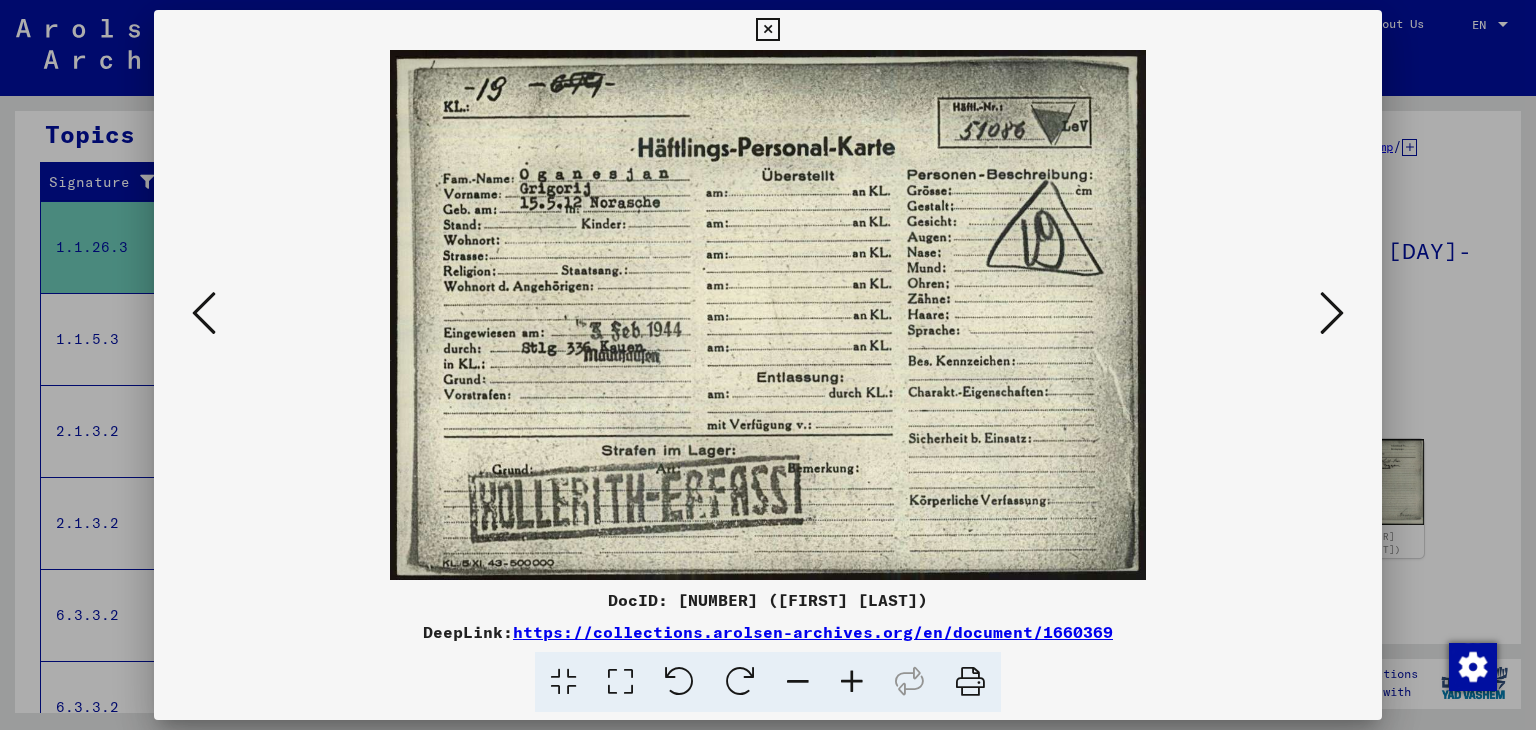 click at bounding box center (1332, 313) 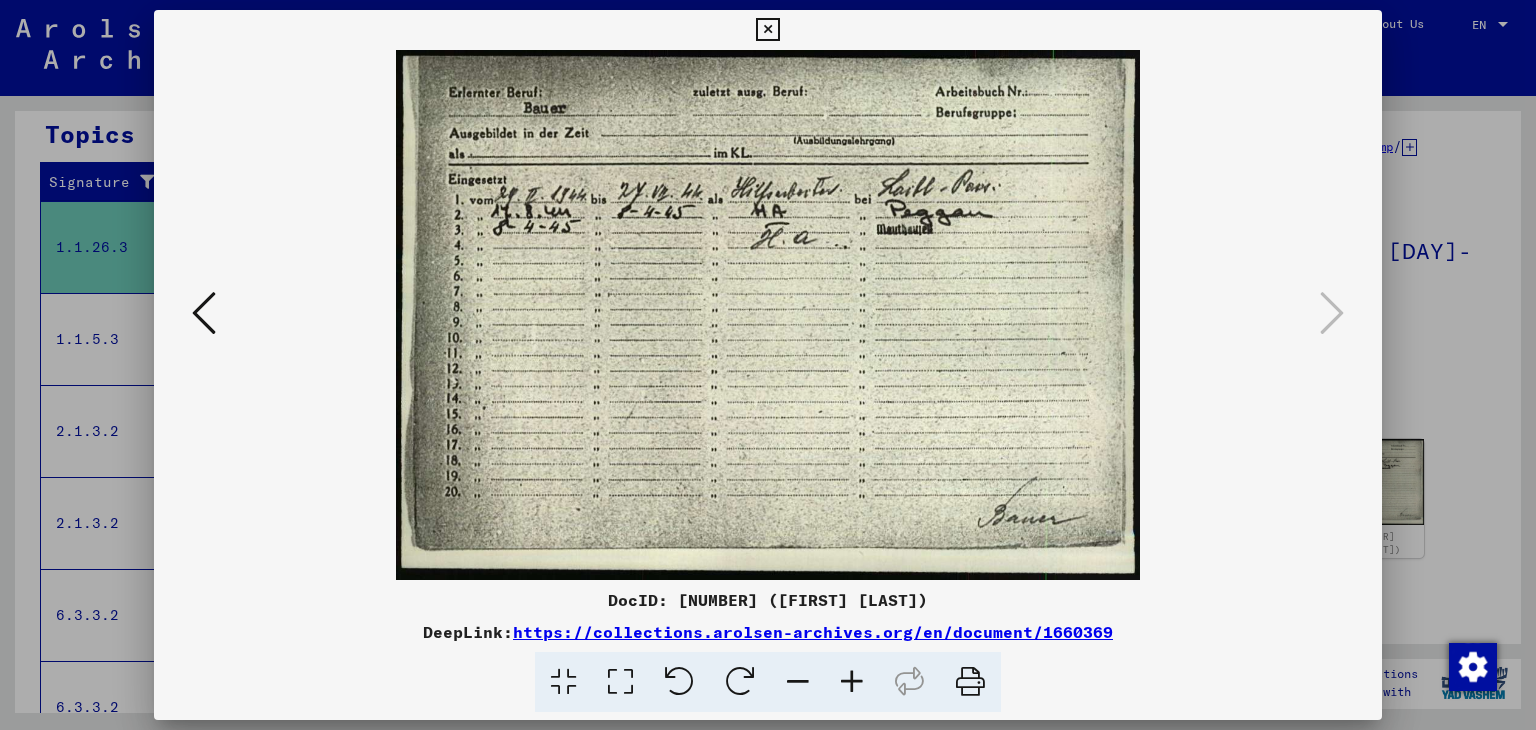 click at bounding box center (768, 315) 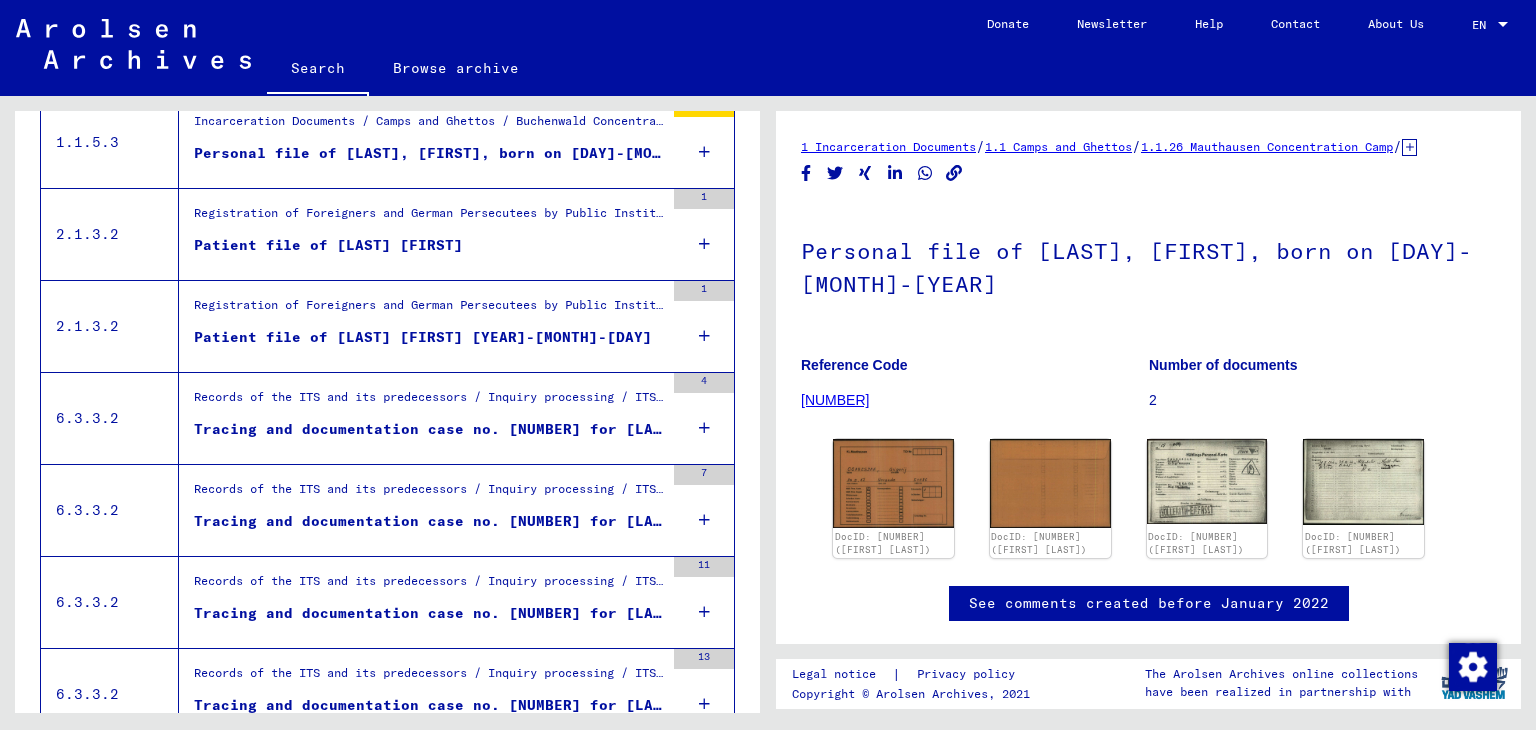 scroll, scrollTop: 500, scrollLeft: 0, axis: vertical 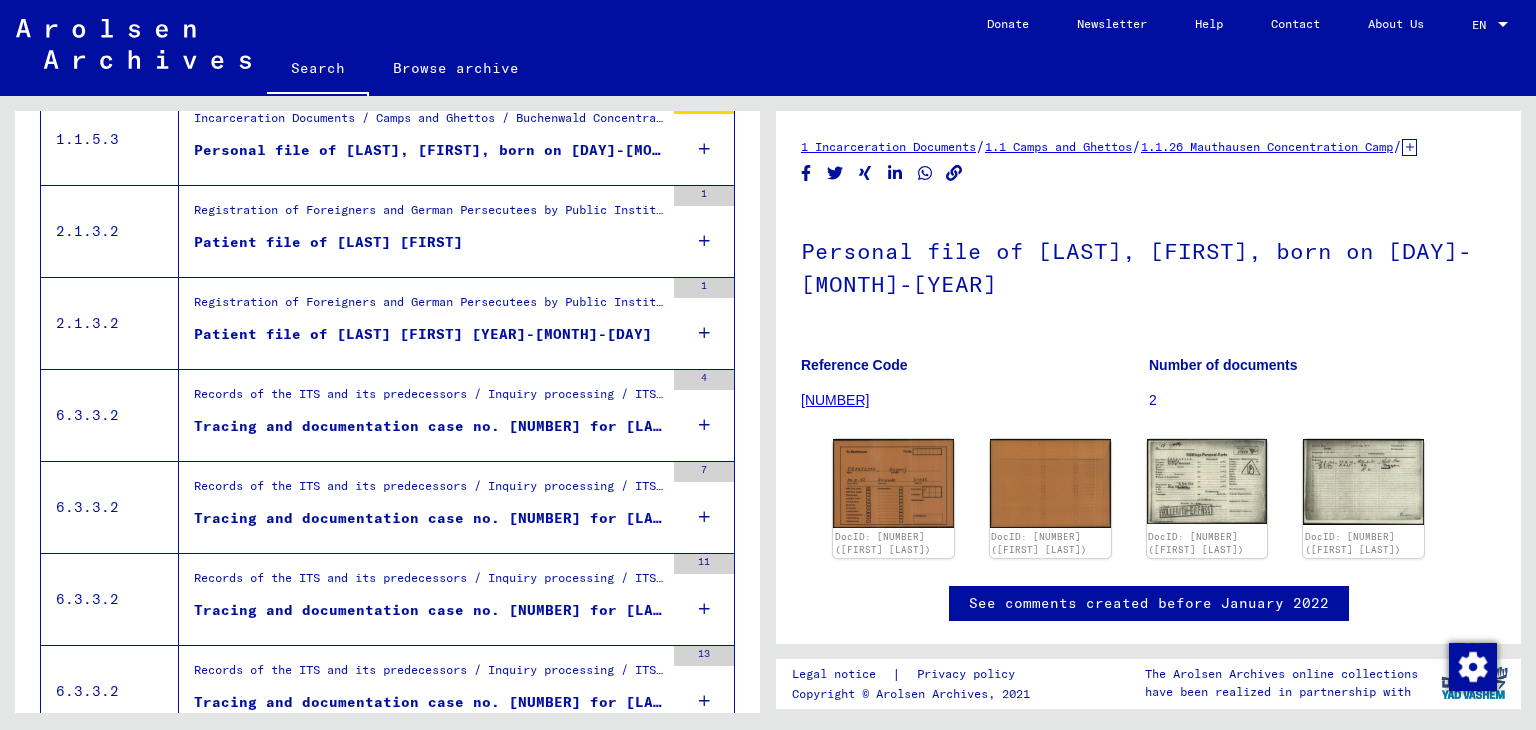 click on "Records of the ITS and its predecessors / Inquiry processing / ITS case files as of 1947 / Repository of T/D cases / Tracing and documentation cases with (T/D) numbers between 1.250.000 and 1.499.999 / Tracing and documentation cases with (T/D) numbers between 1.452.500 and 1.452.999" at bounding box center (429, 491) 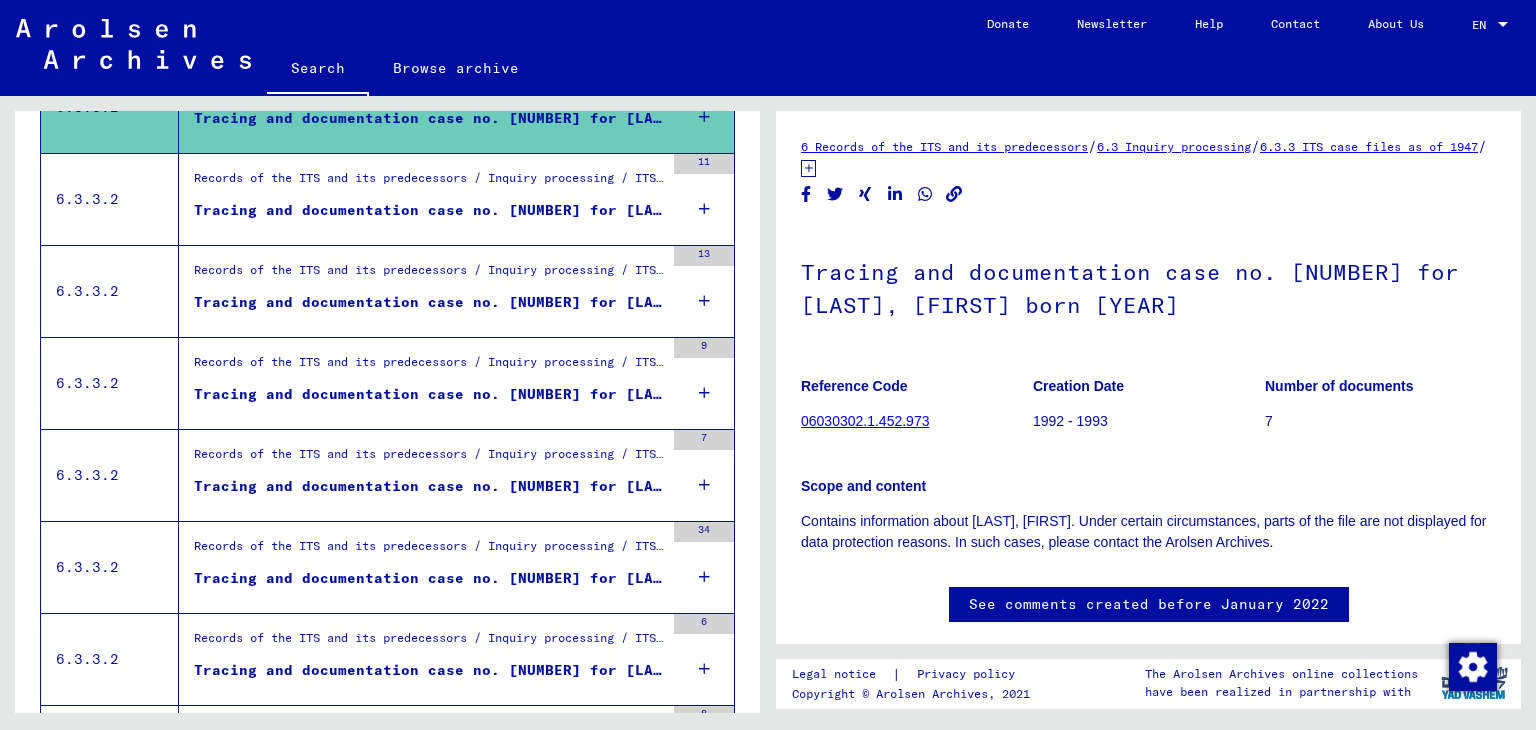 scroll, scrollTop: 1000, scrollLeft: 0, axis: vertical 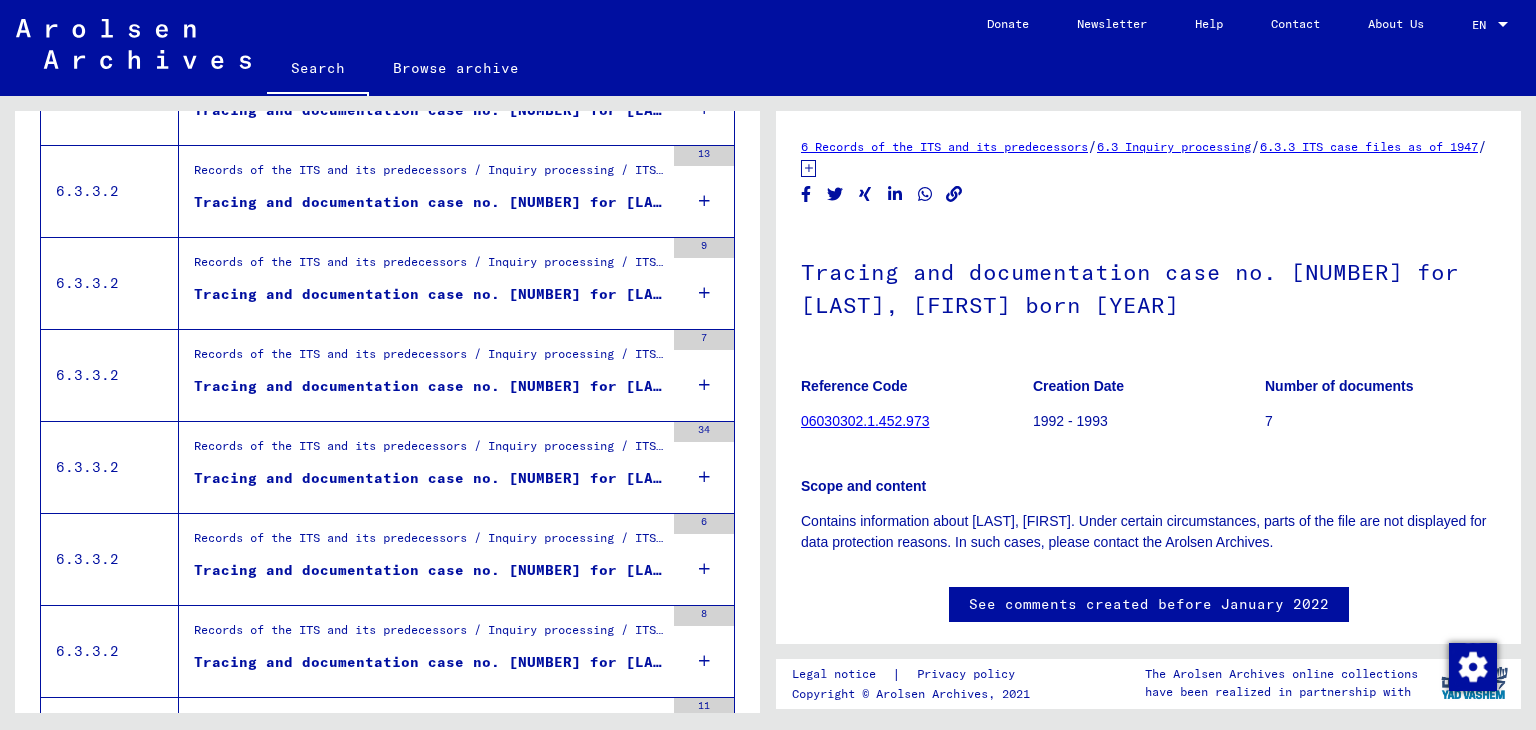 click on "Records of the ITS and its predecessors / Inquiry processing / ITS case files as of 1947 / Repository of T/D cases / Tracing and documentation cases with (T/D) numbers between 1.500.000 and 1.749.999 / Tracing and documentation cases with (T/D) numbers between 1.565.500 and 1.565.999" at bounding box center [429, 451] 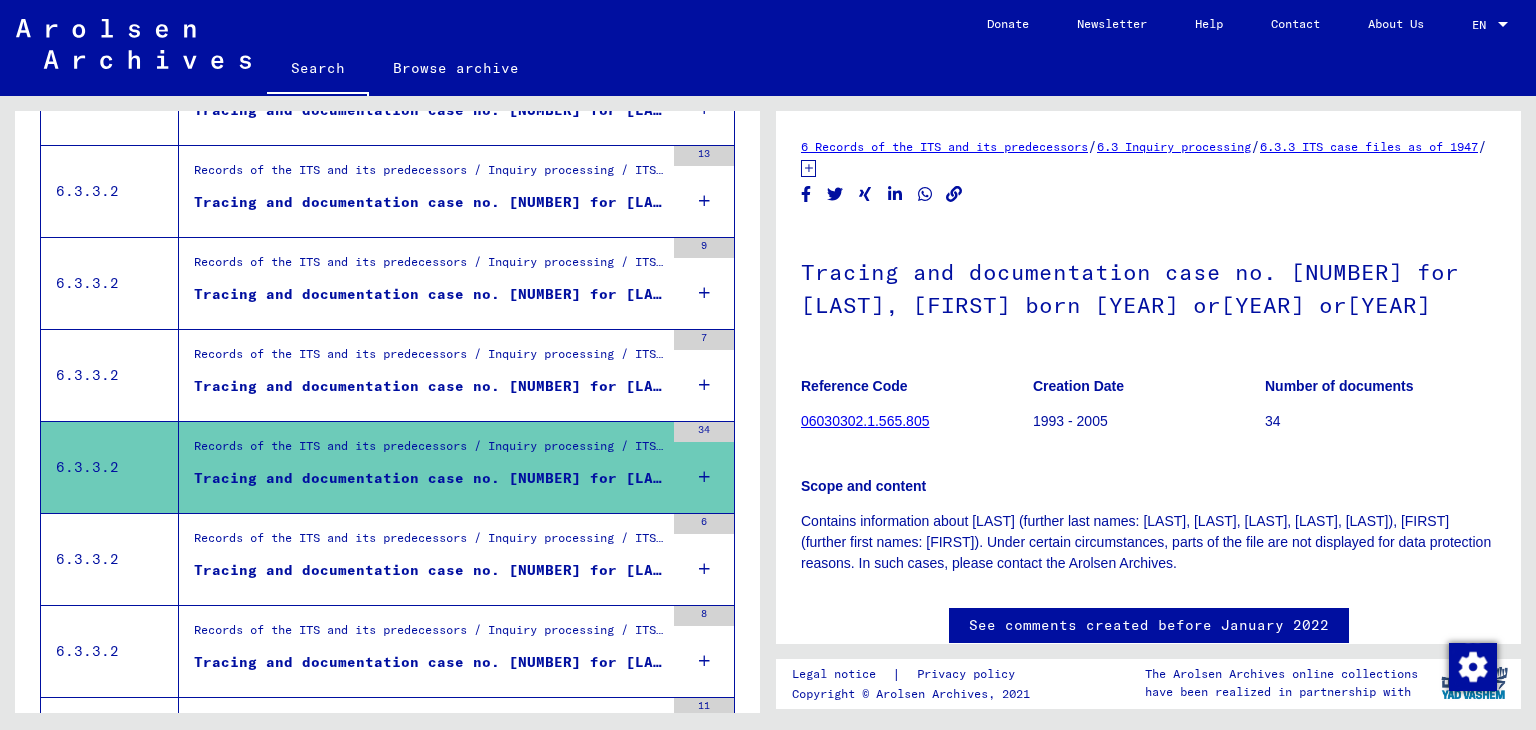 scroll, scrollTop: 98, scrollLeft: 0, axis: vertical 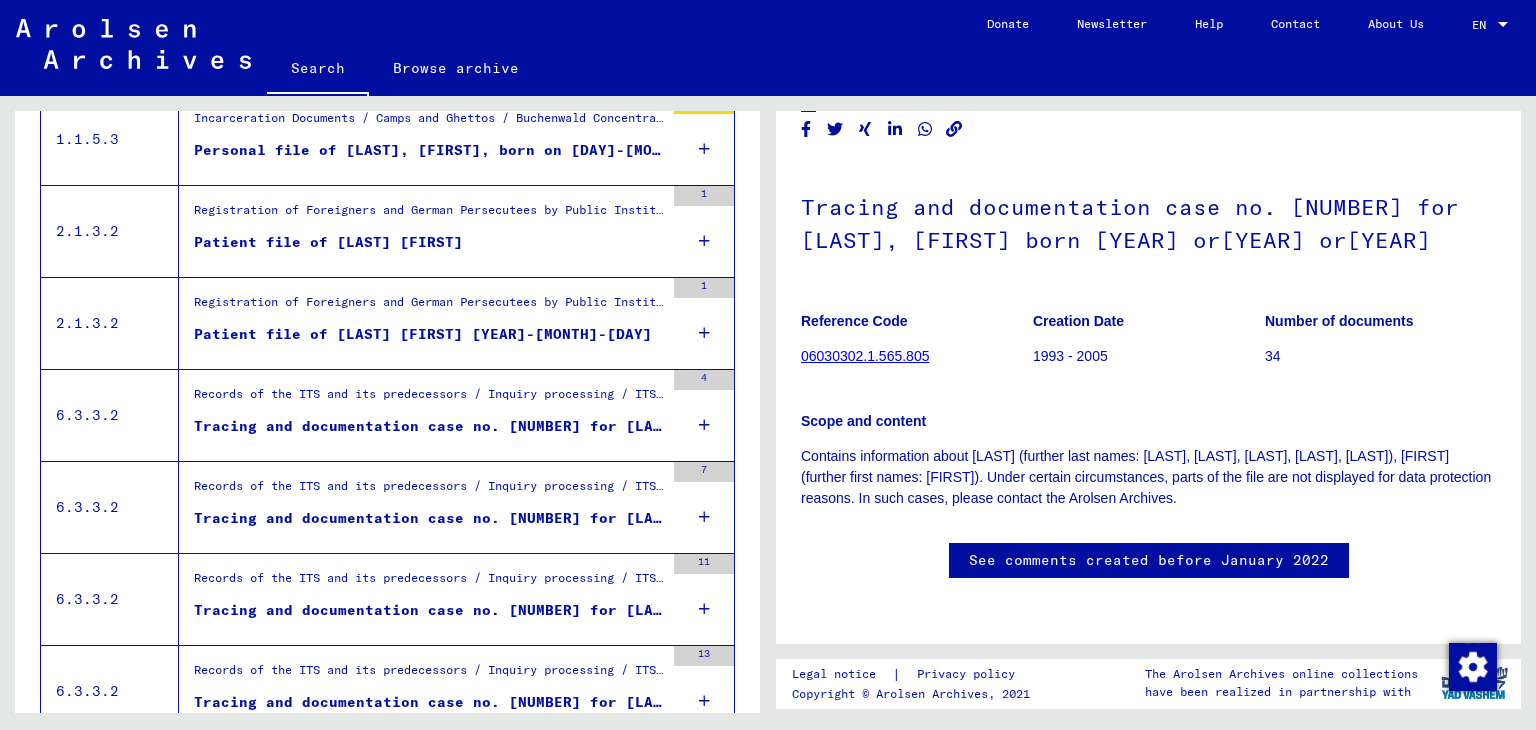 click at bounding box center [432, 429] 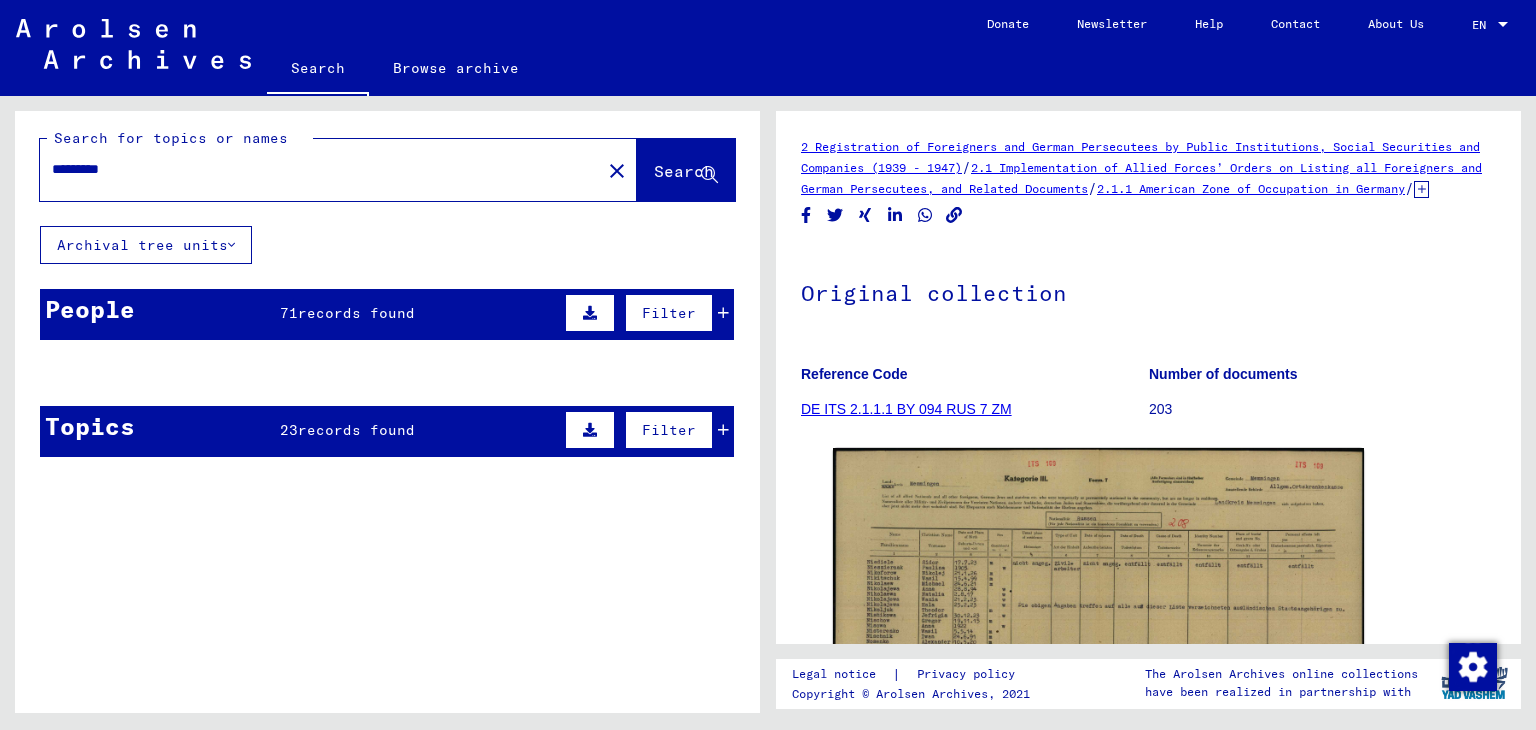 scroll, scrollTop: 0, scrollLeft: 0, axis: both 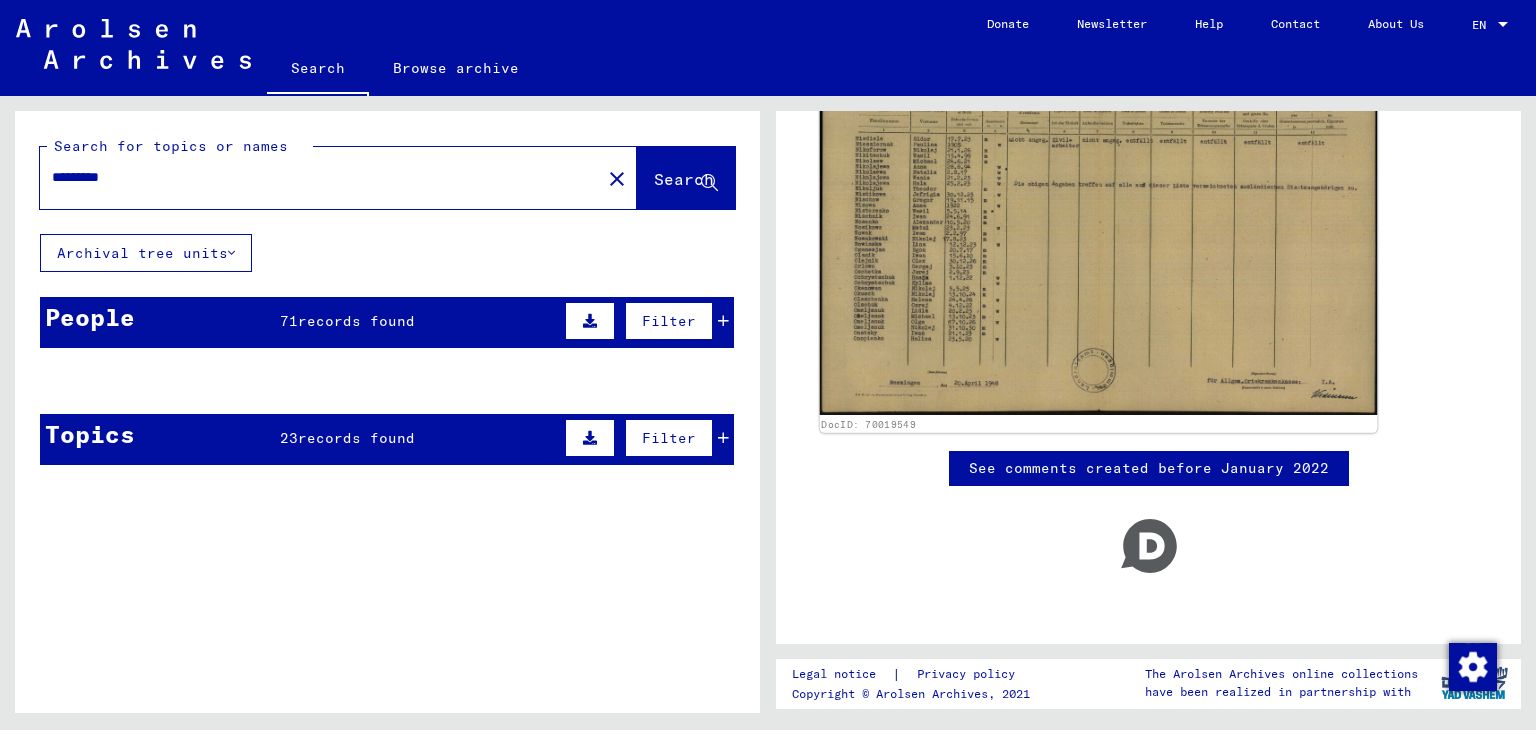 click 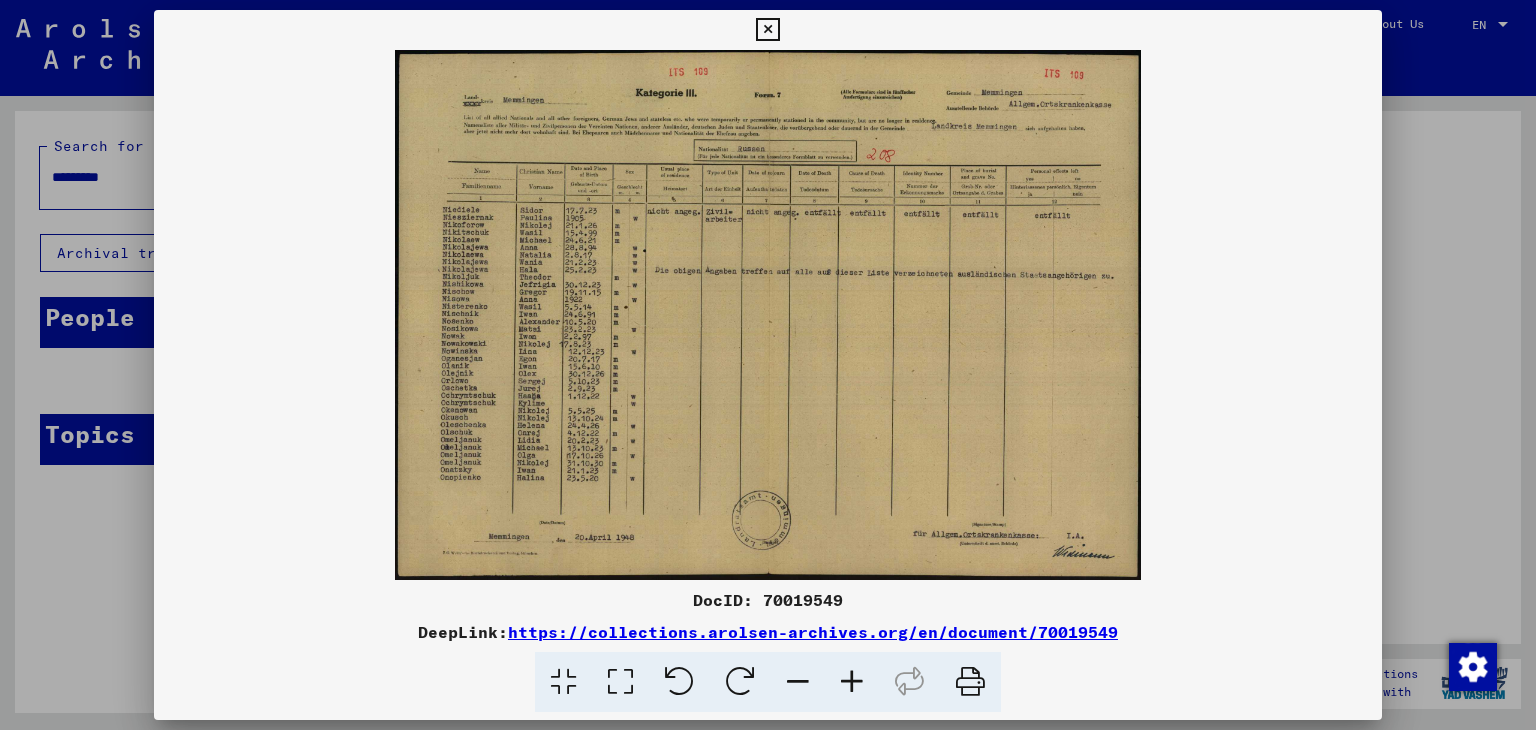 scroll, scrollTop: 445, scrollLeft: 0, axis: vertical 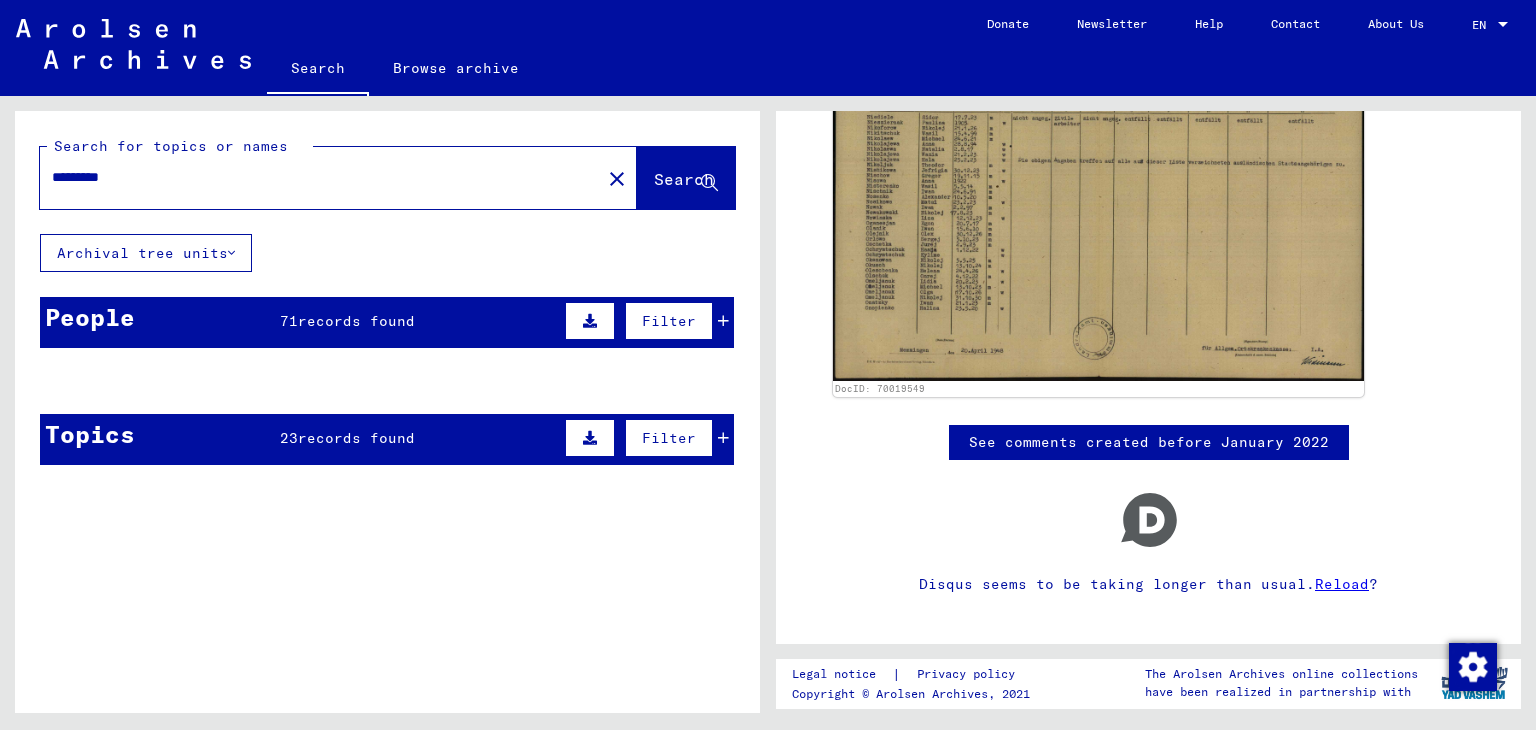 click at bounding box center (320, 479) 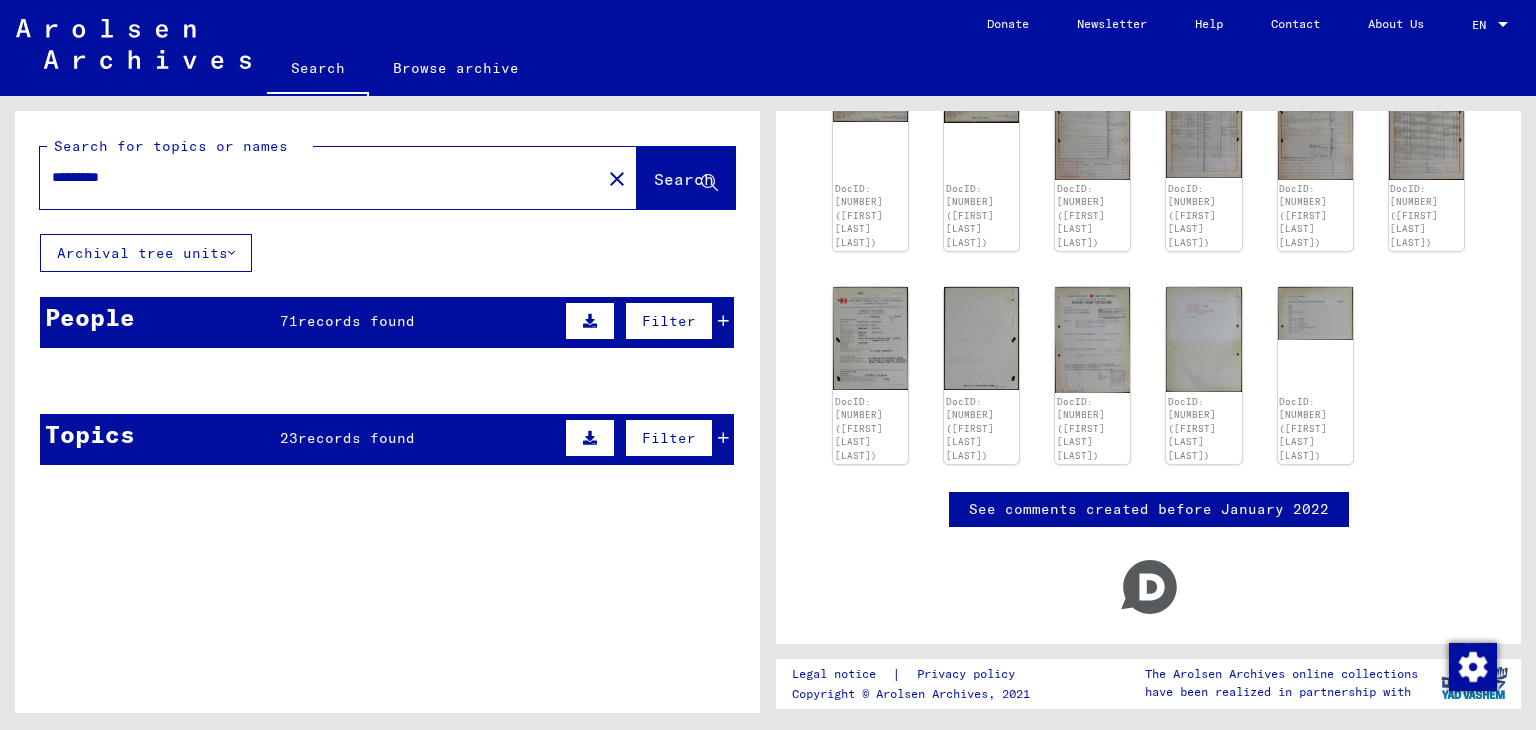 click 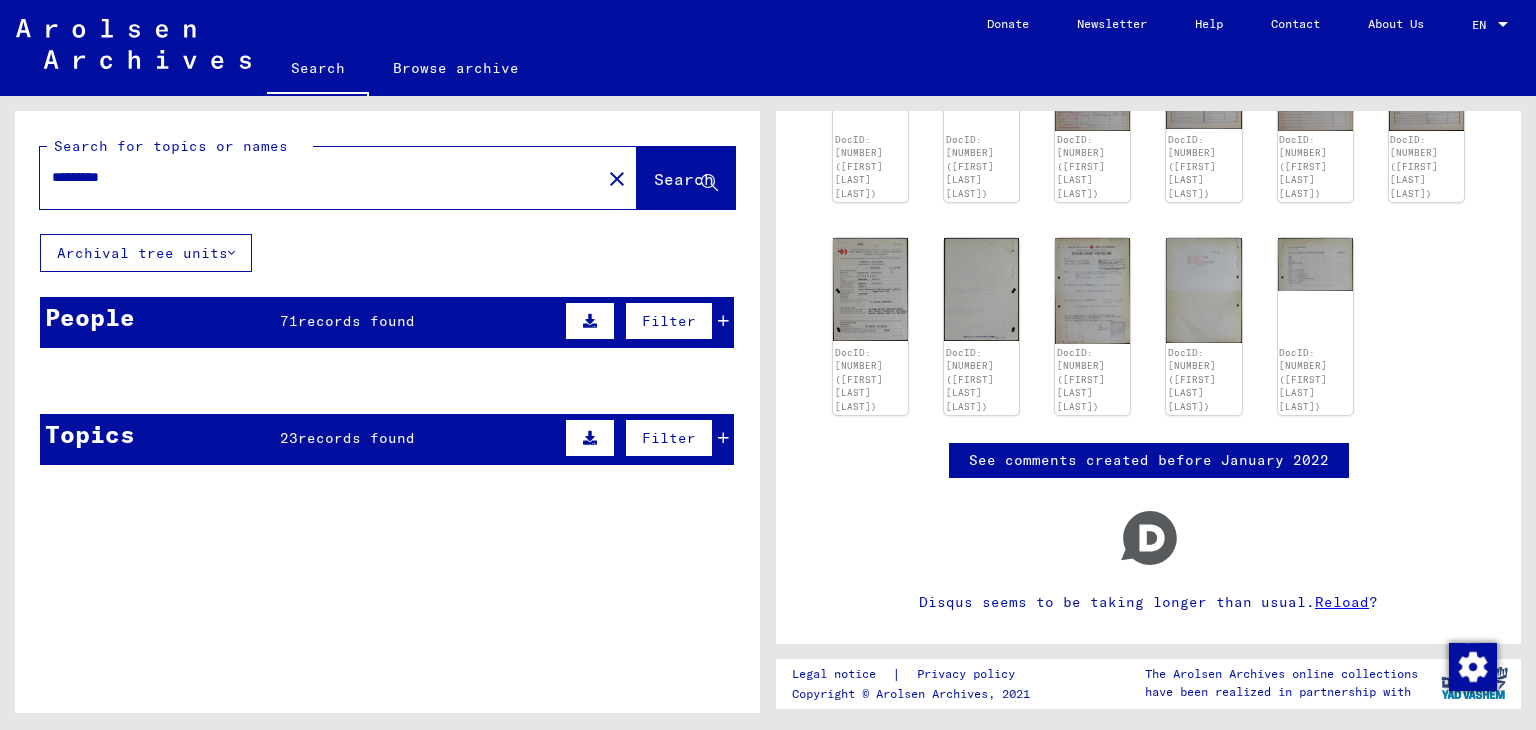 click at bounding box center (432, 529) 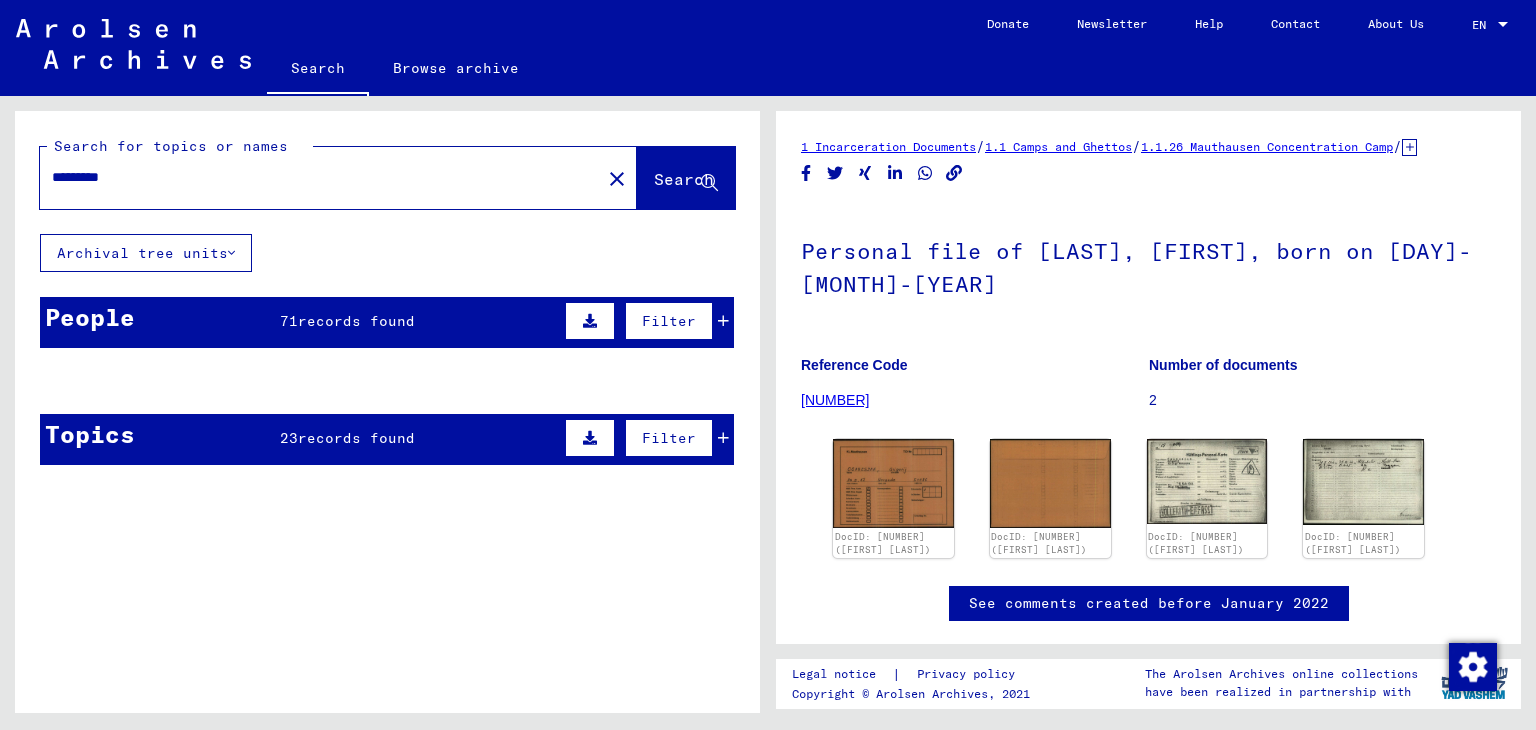 click at bounding box center (320, 479) 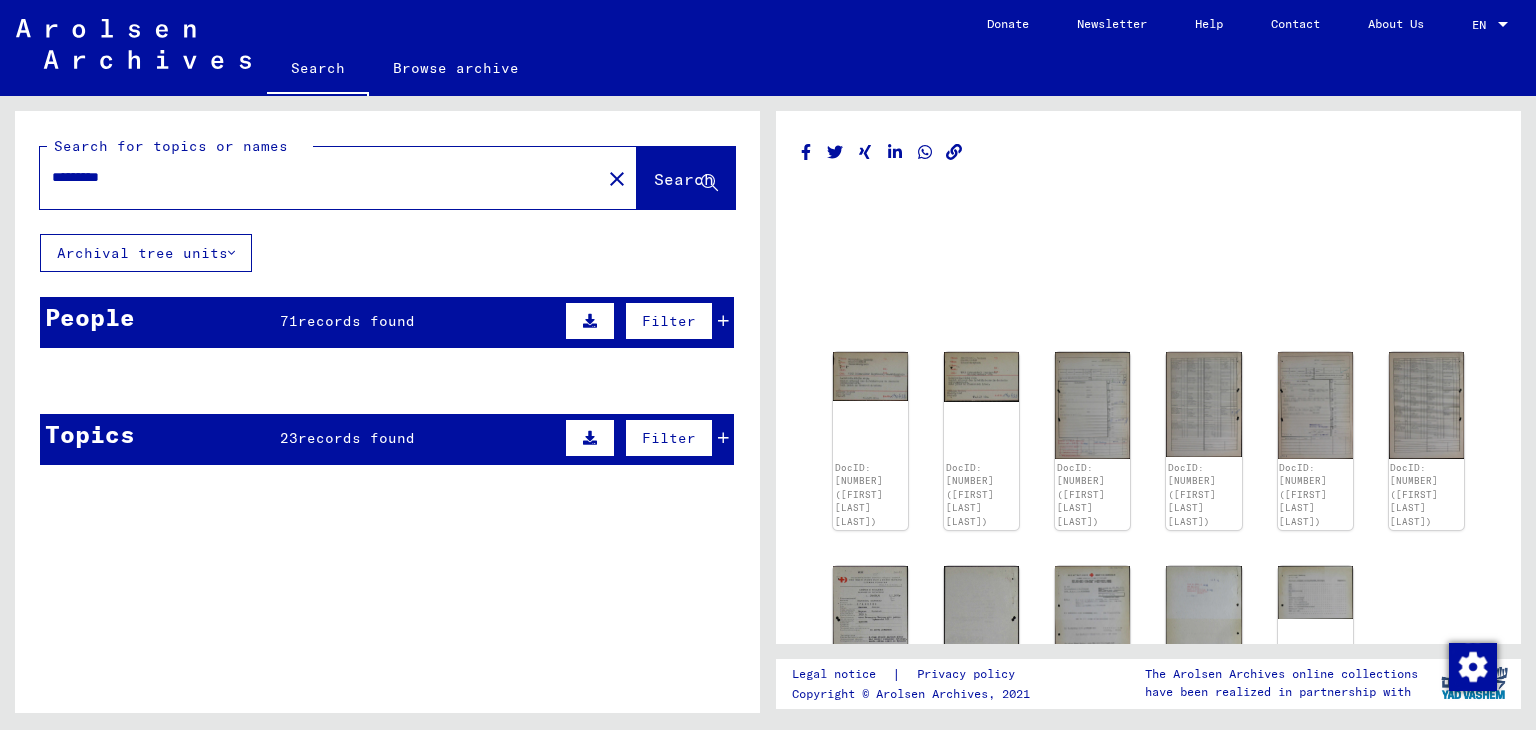 click 